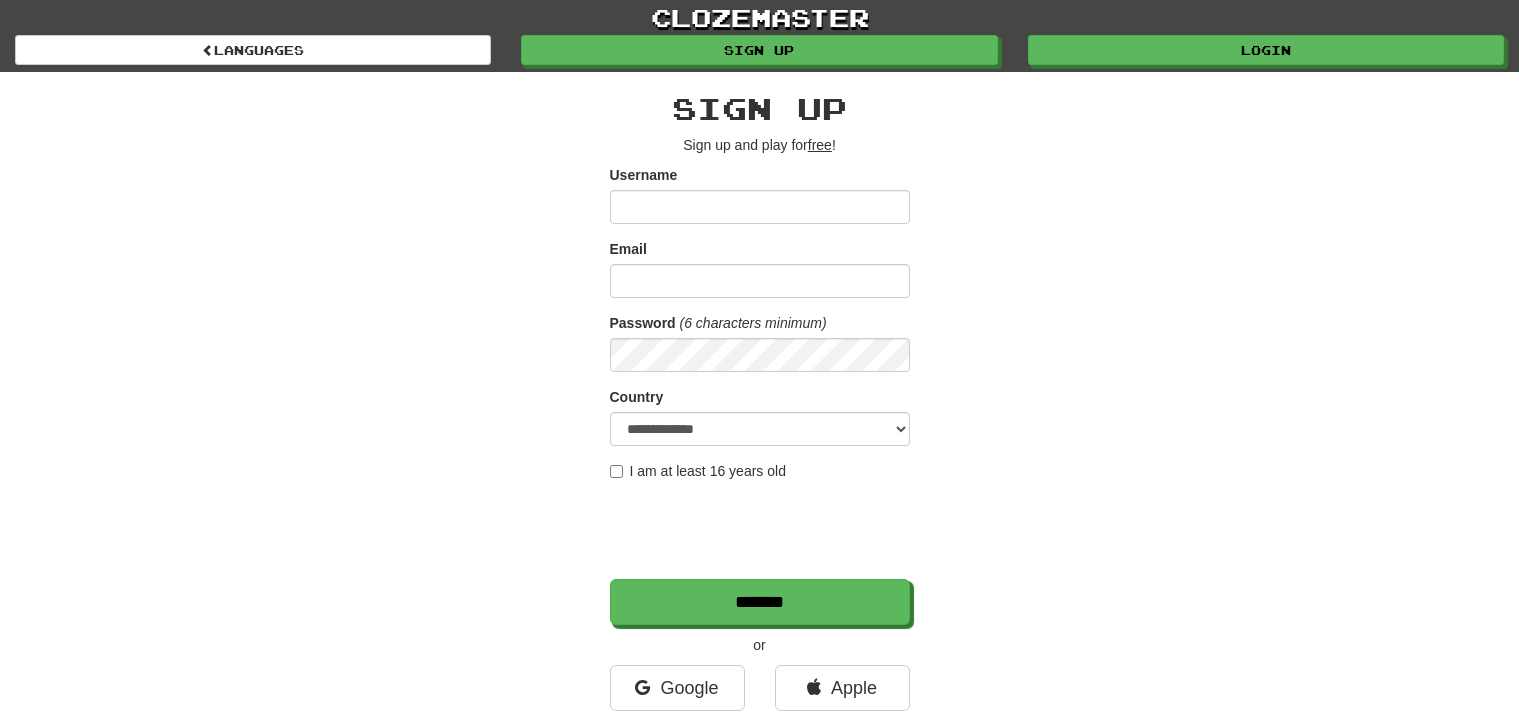 scroll, scrollTop: 0, scrollLeft: 0, axis: both 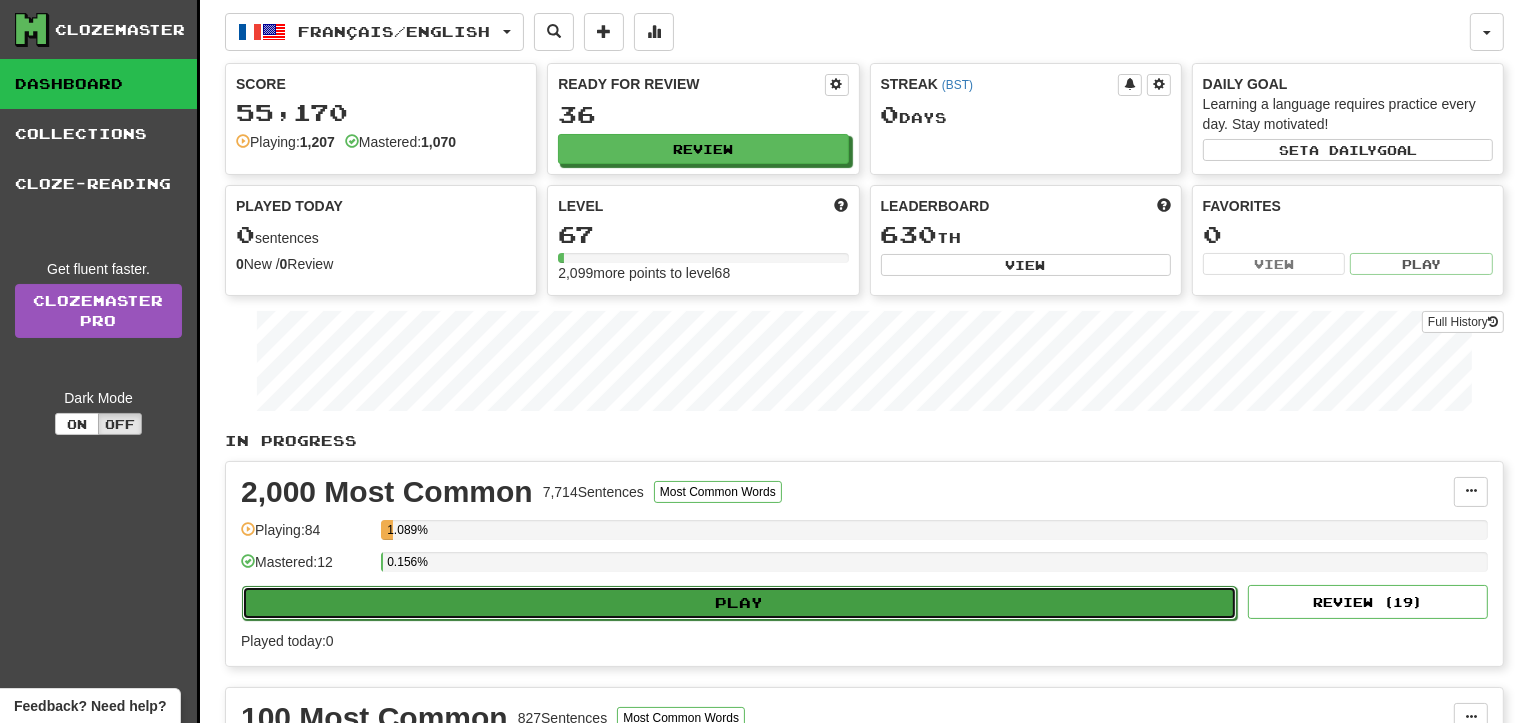 click on "Play" at bounding box center (739, 603) 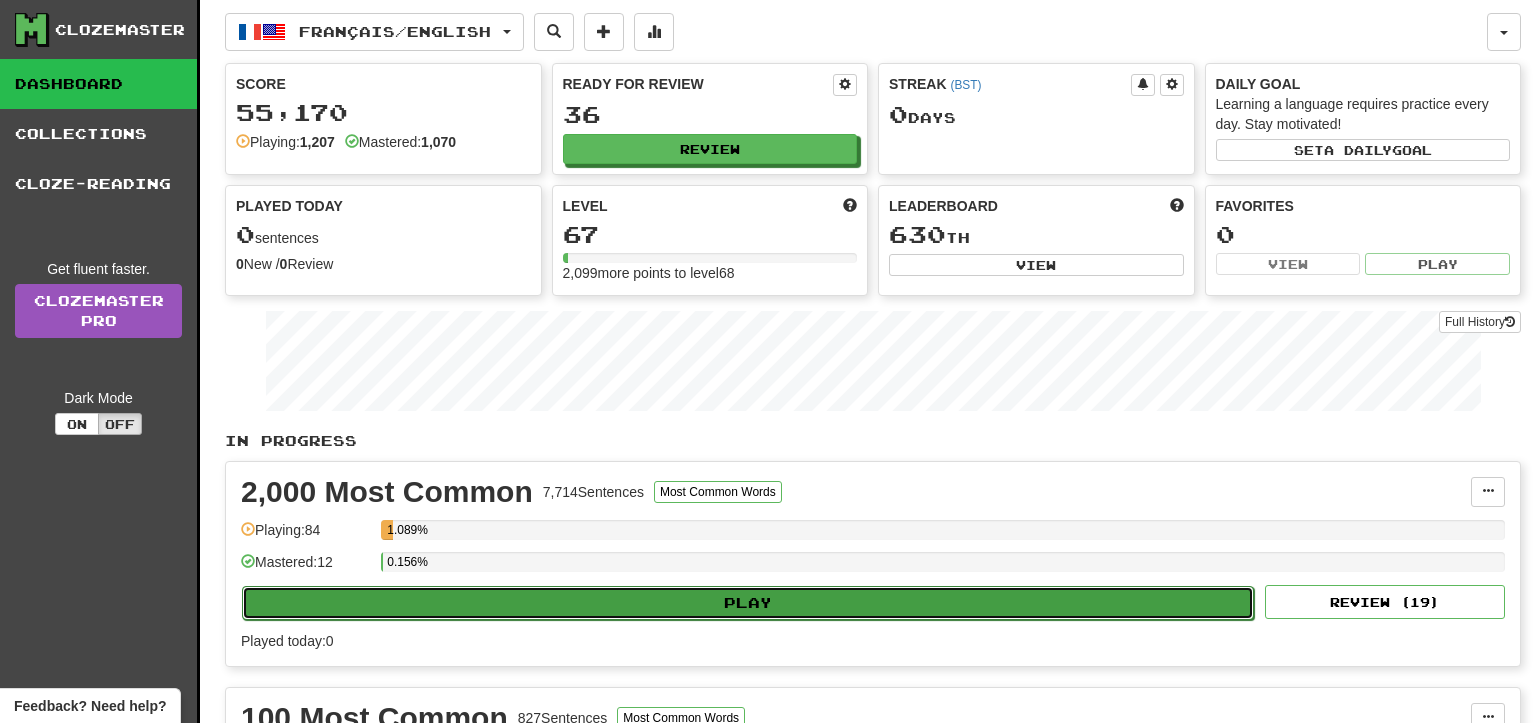 select on "**" 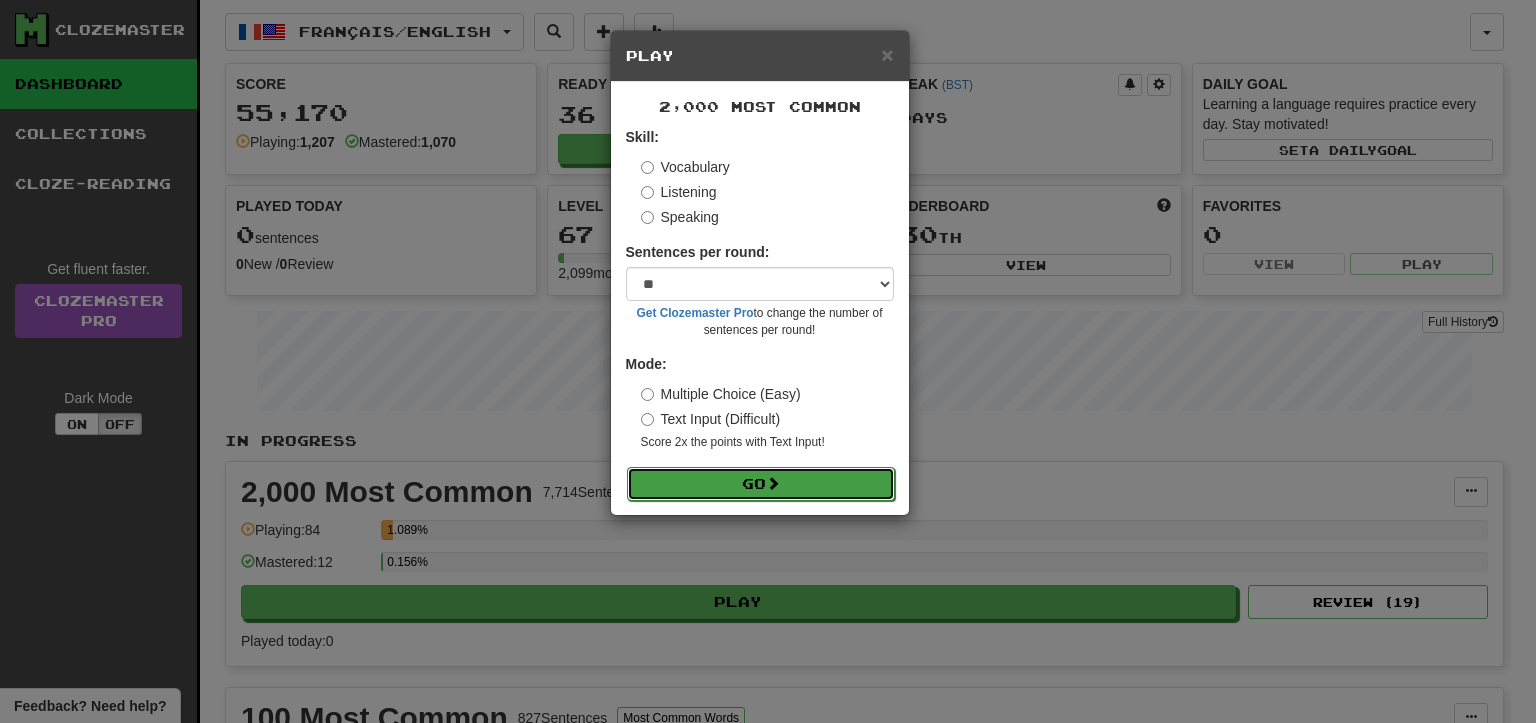 click on "Go" at bounding box center (761, 484) 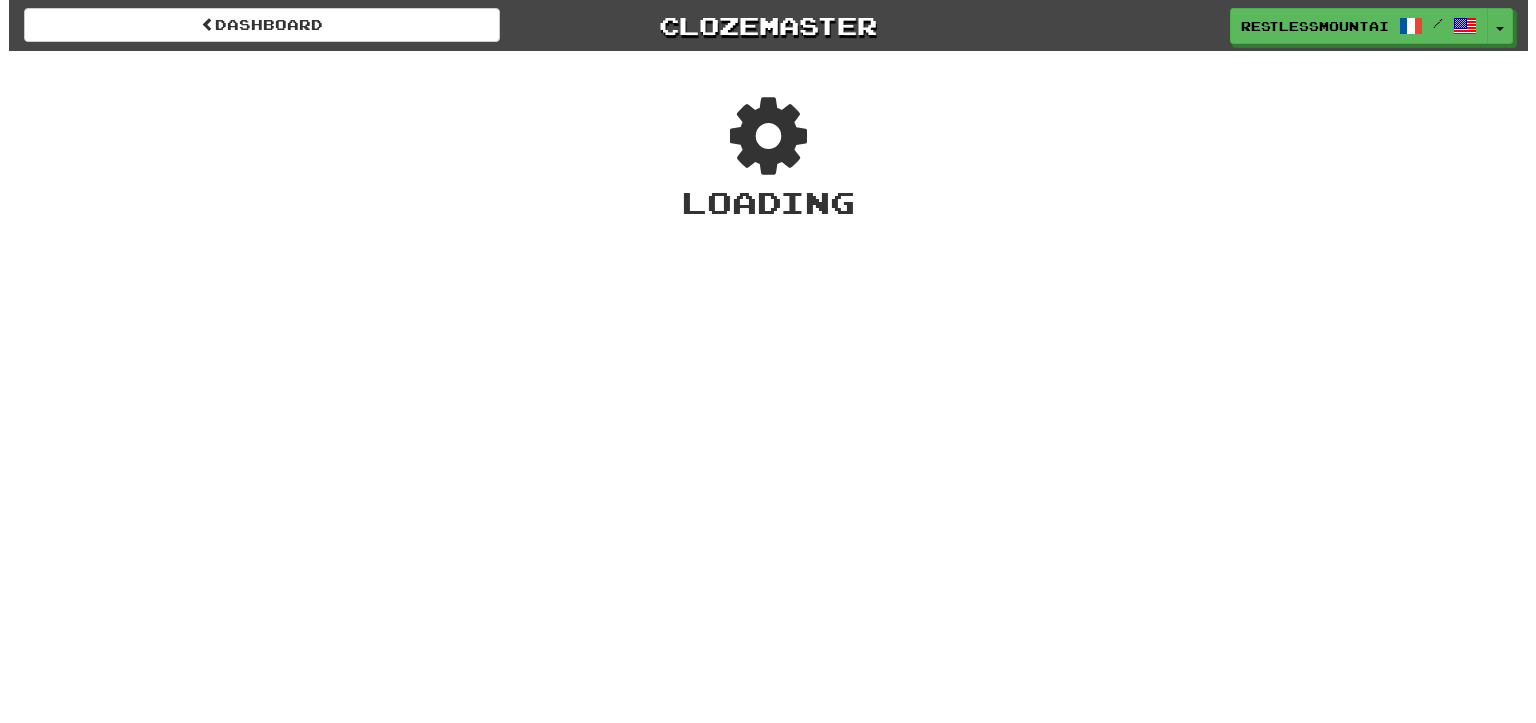 scroll, scrollTop: 0, scrollLeft: 0, axis: both 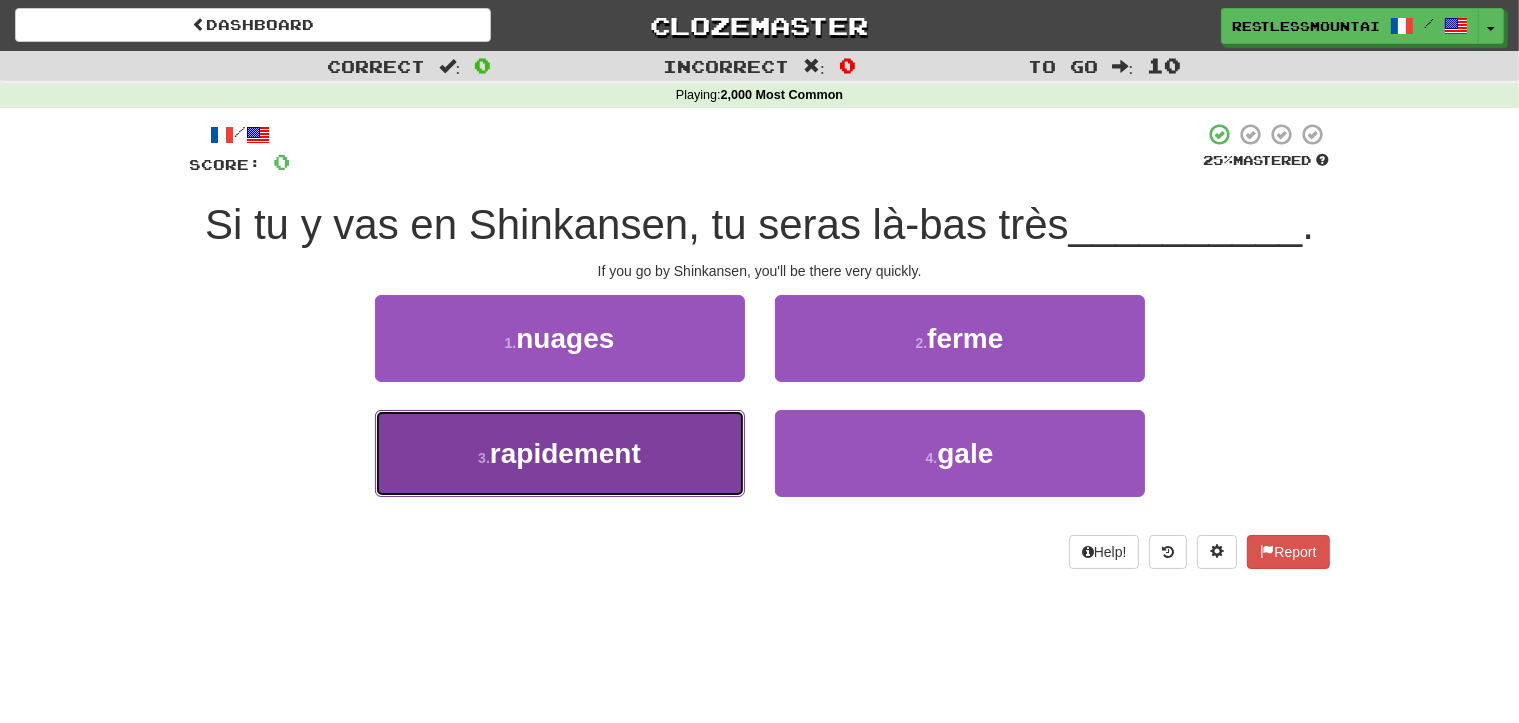 click on "rapidement" at bounding box center [565, 453] 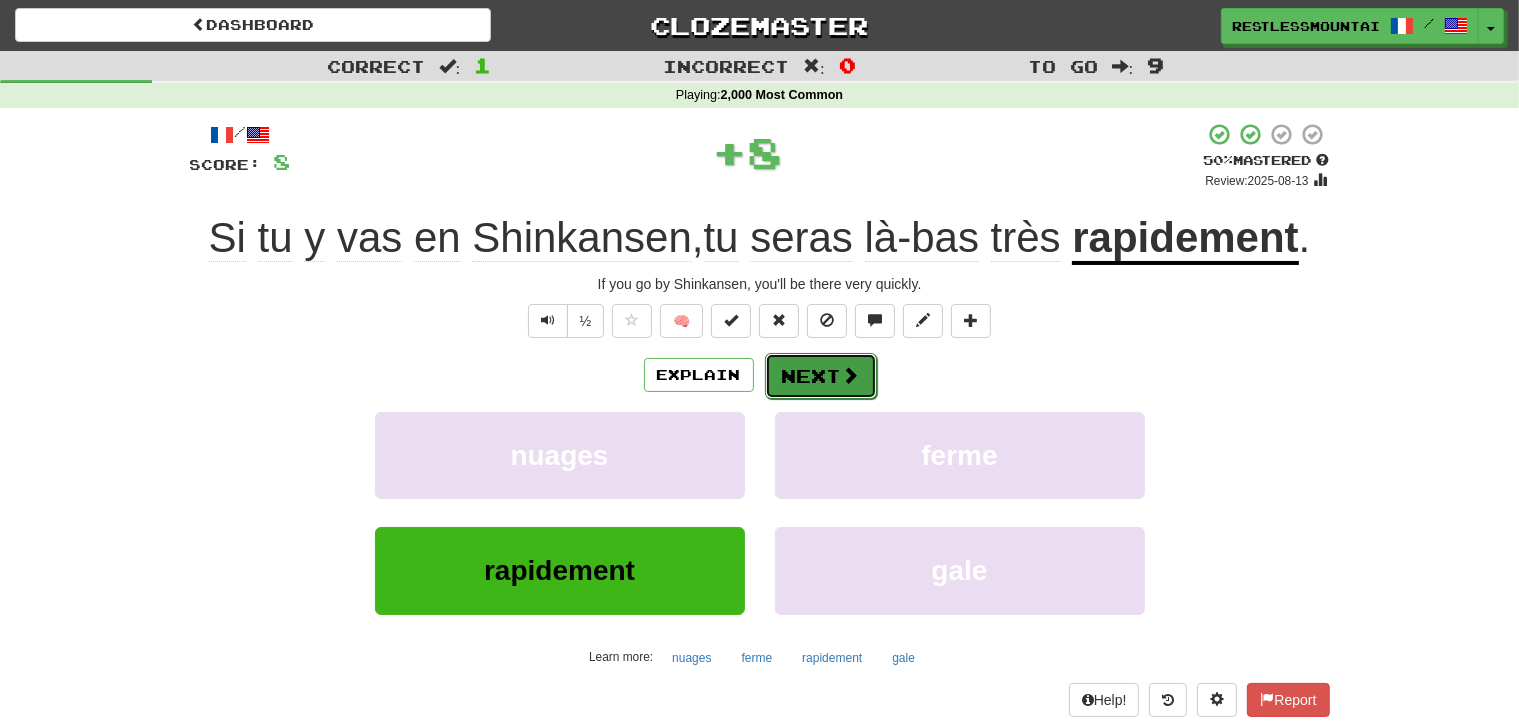 click on "Next" at bounding box center (821, 376) 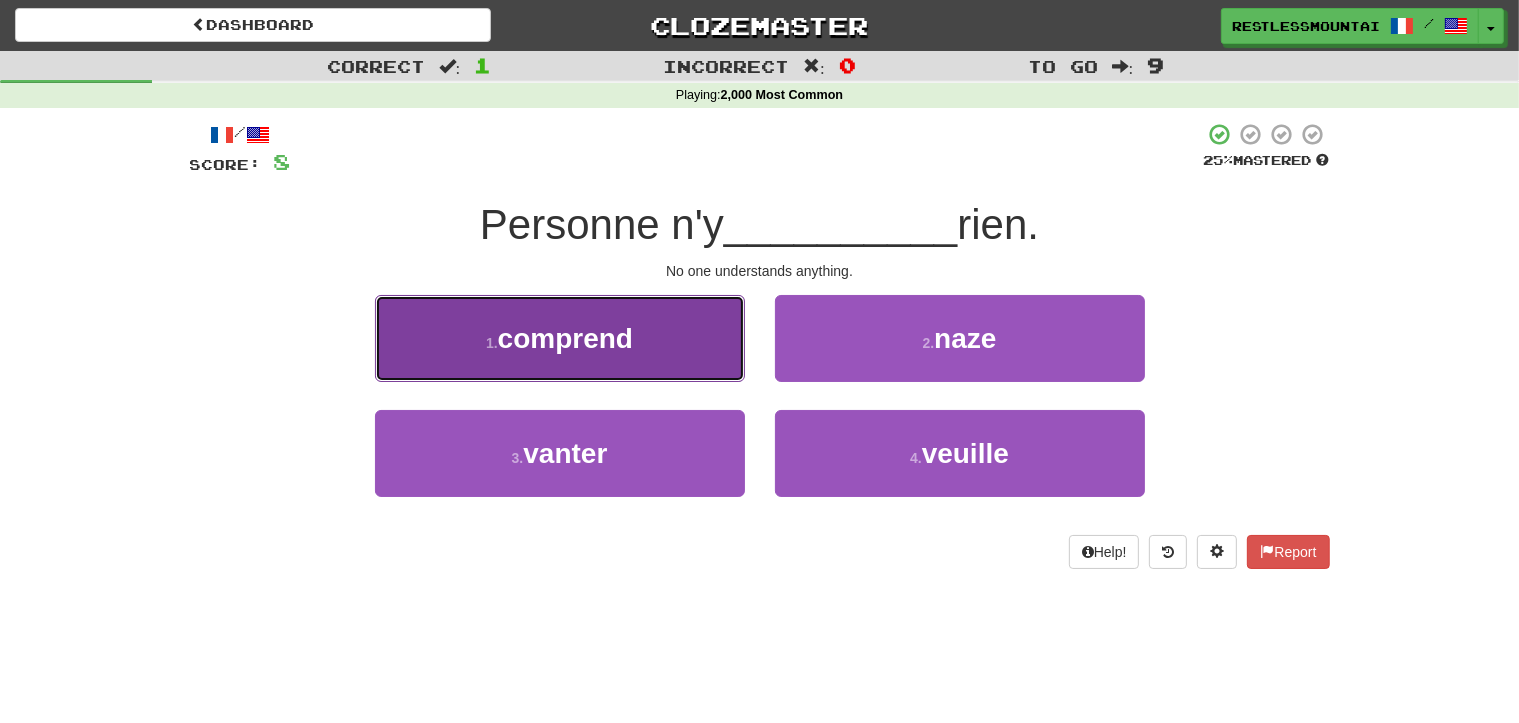 click on "1 .  comprend" at bounding box center [560, 338] 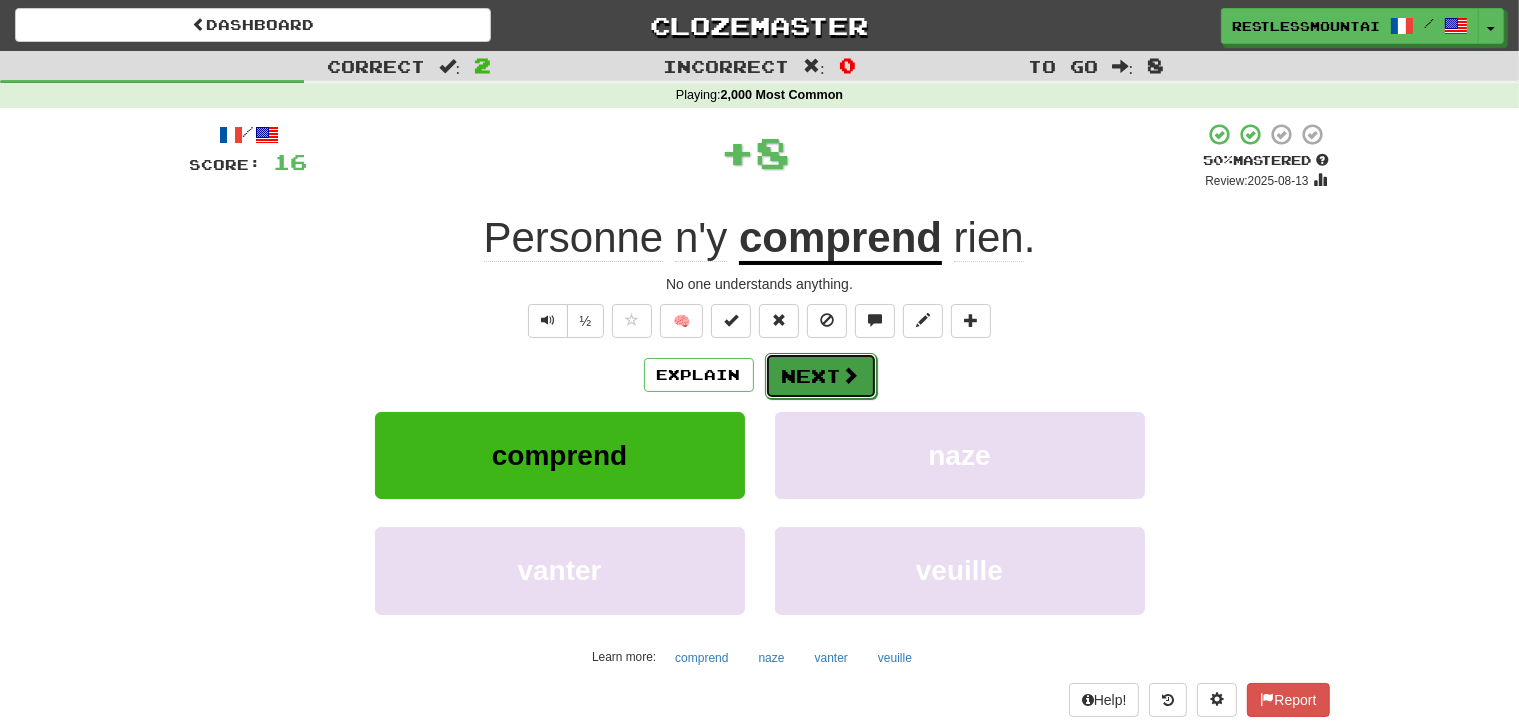 click at bounding box center (851, 375) 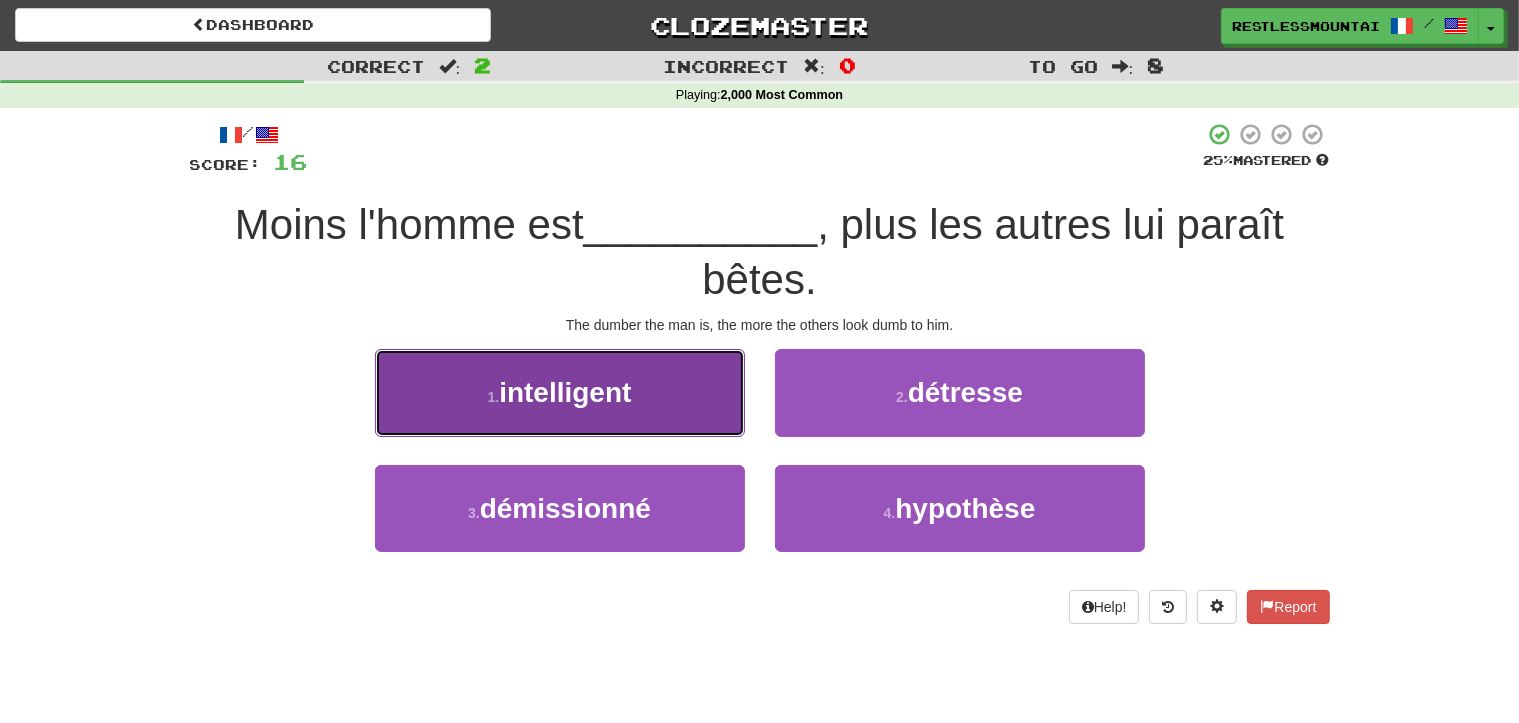 click on "1 .  intelligent" at bounding box center (560, 392) 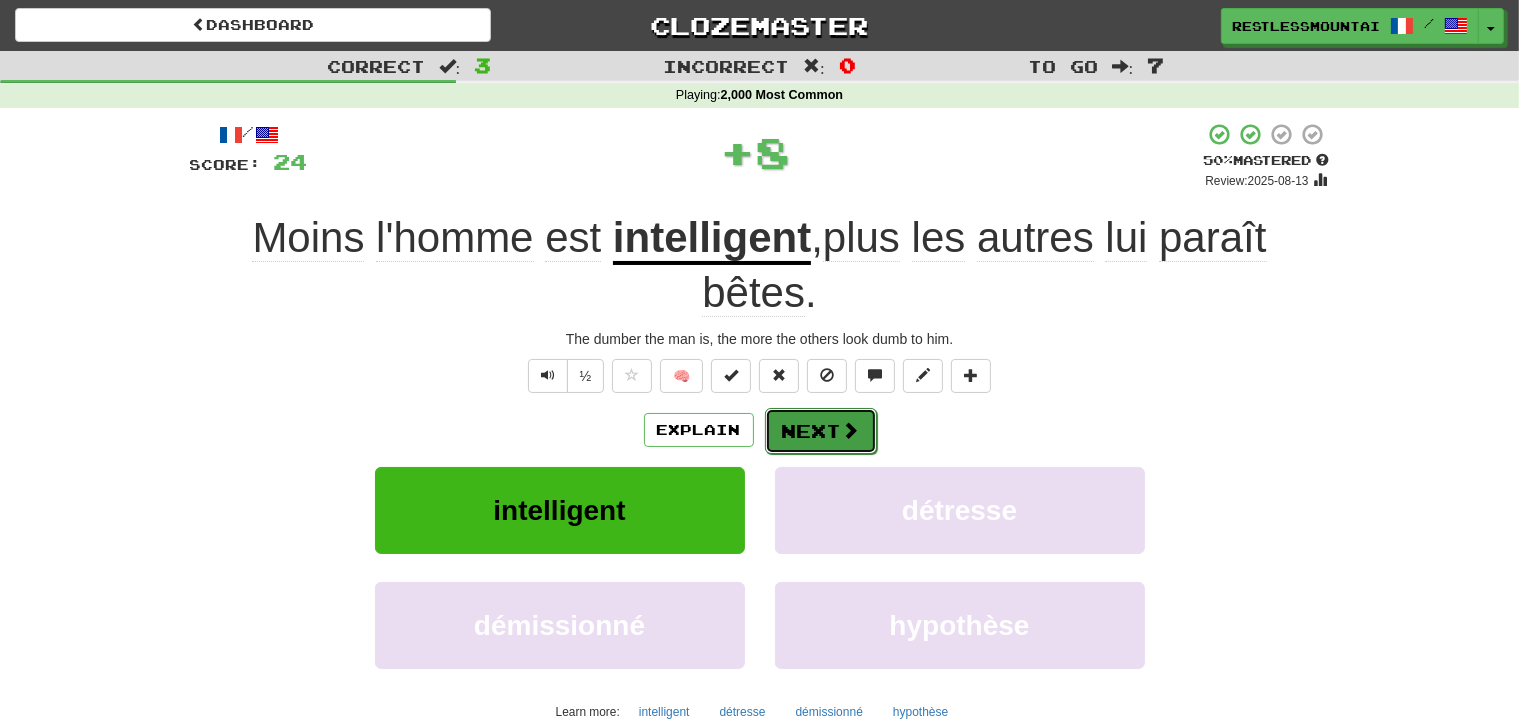 click on "Next" at bounding box center [821, 431] 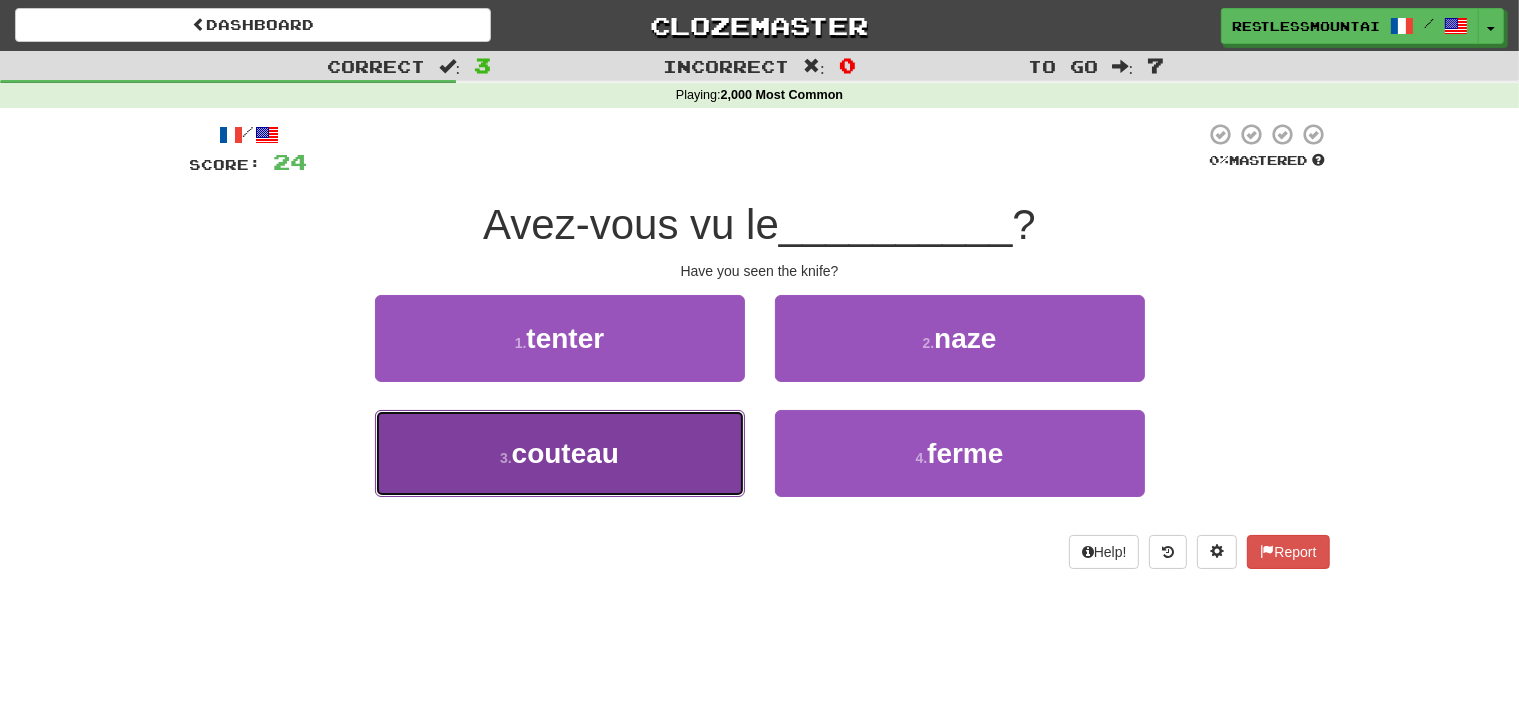 click on "3 .  couteau" at bounding box center [560, 453] 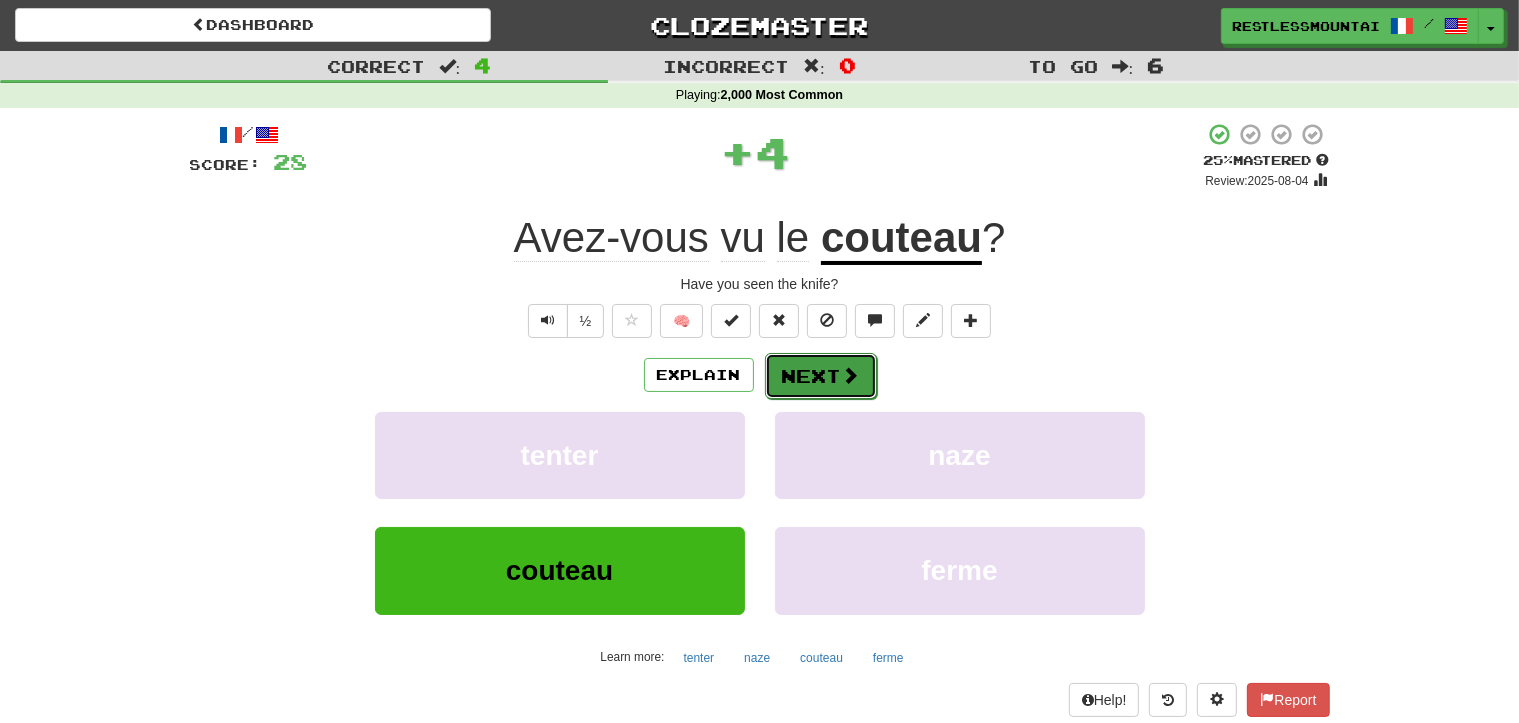 click on "Next" at bounding box center [821, 376] 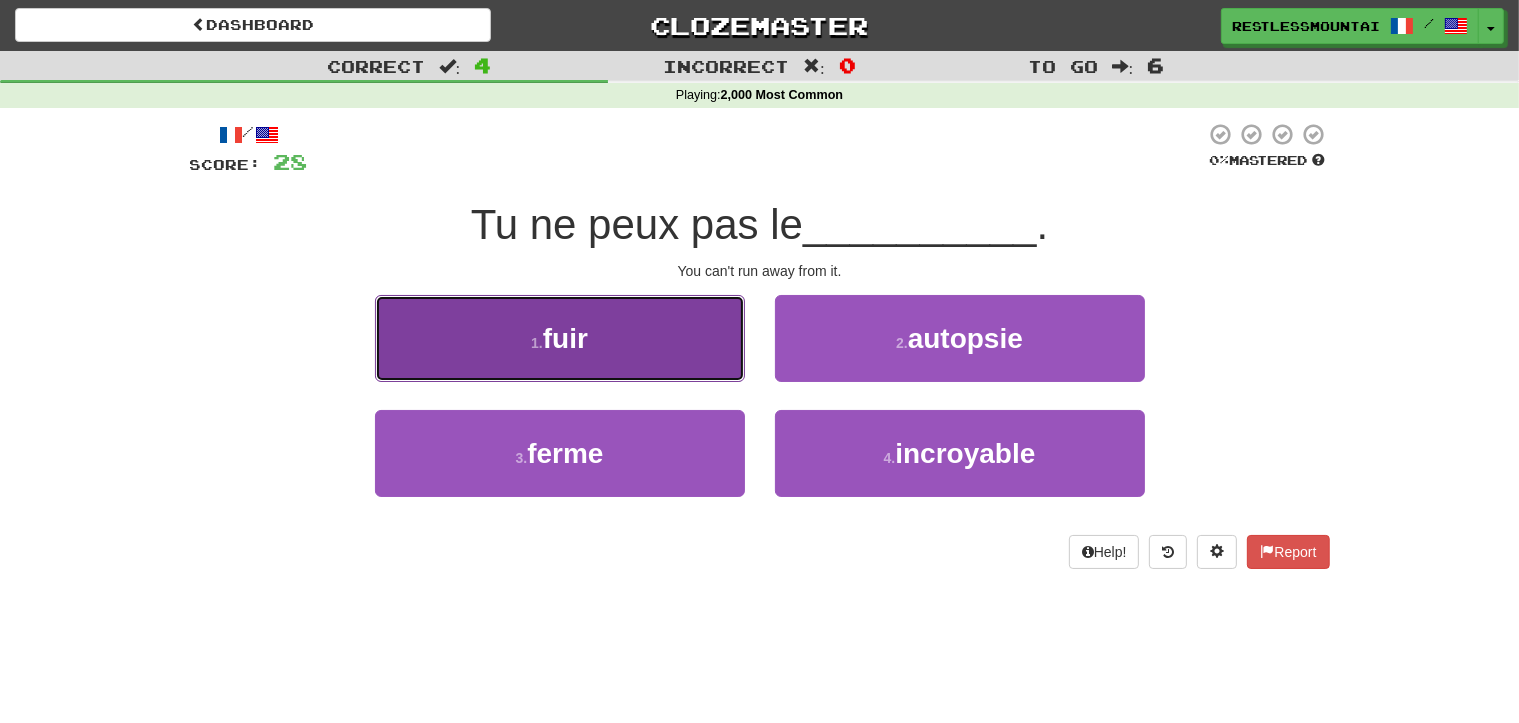 click on "1 .  fuir" at bounding box center (560, 338) 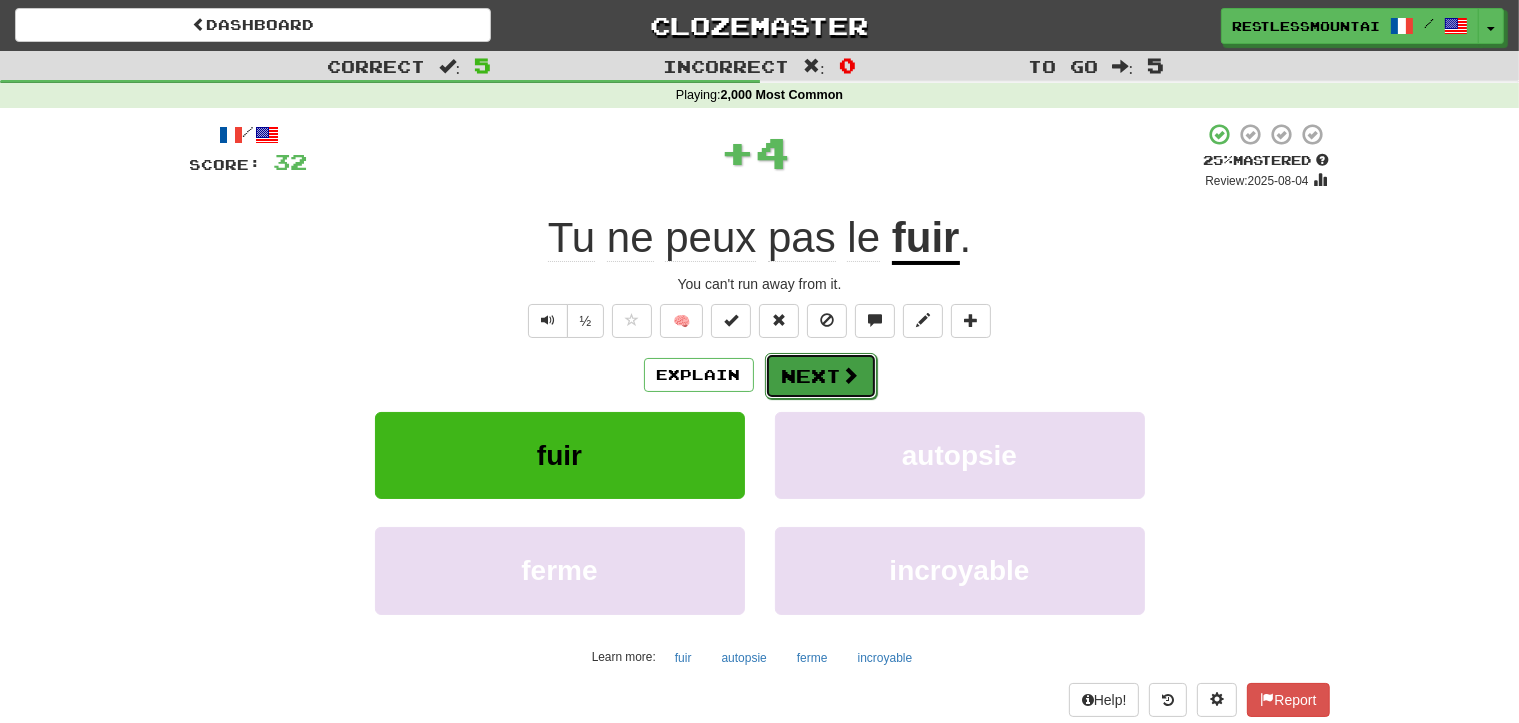 click on "Next" at bounding box center (821, 376) 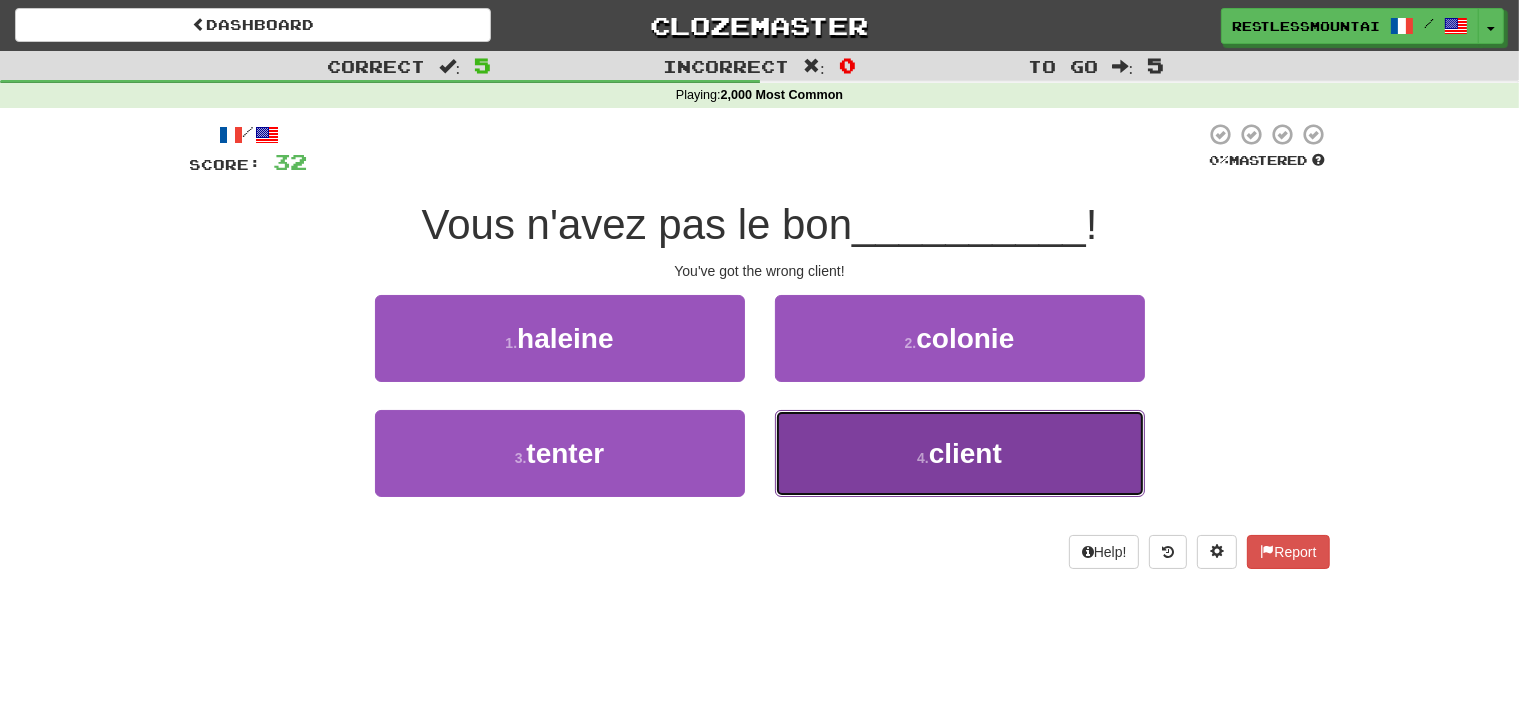 click on "4 .  client" at bounding box center (960, 453) 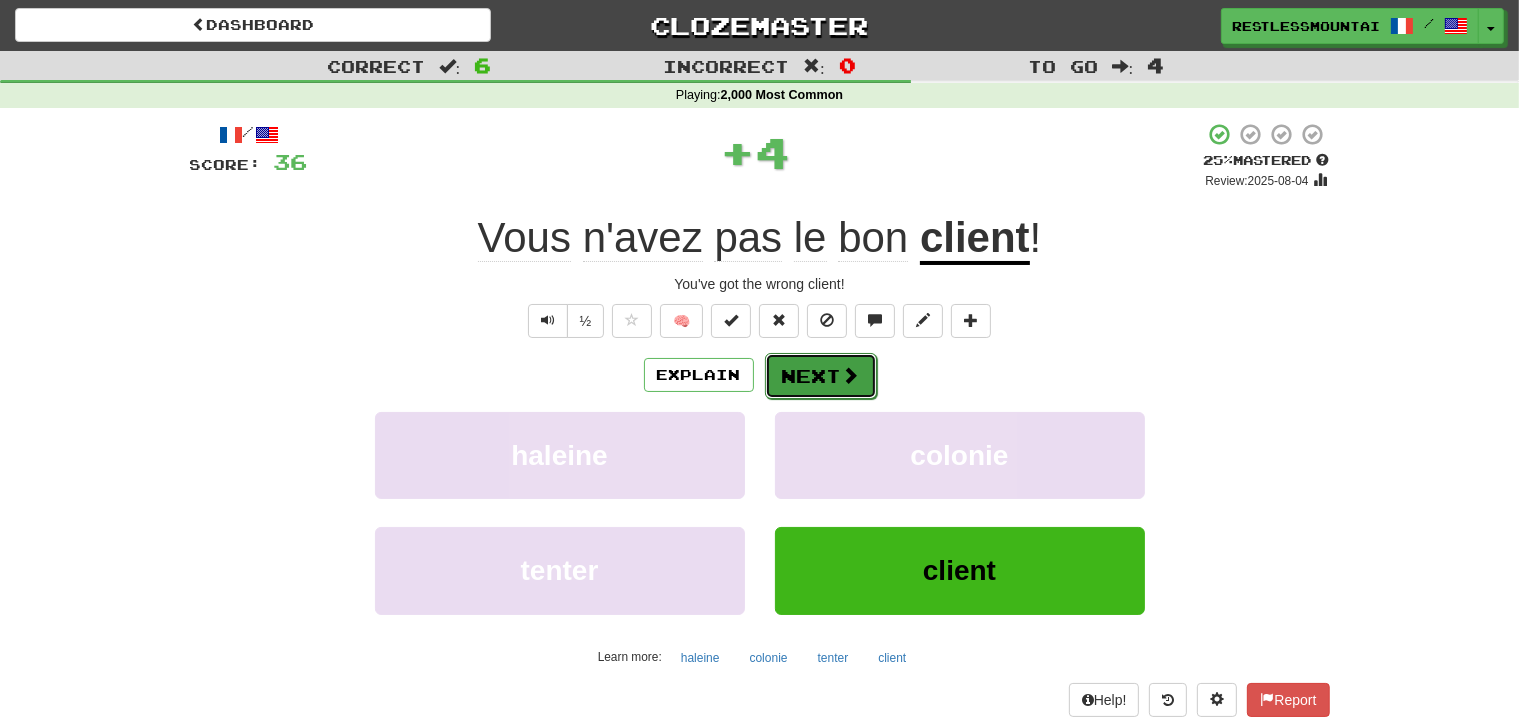 click on "Next" at bounding box center (821, 376) 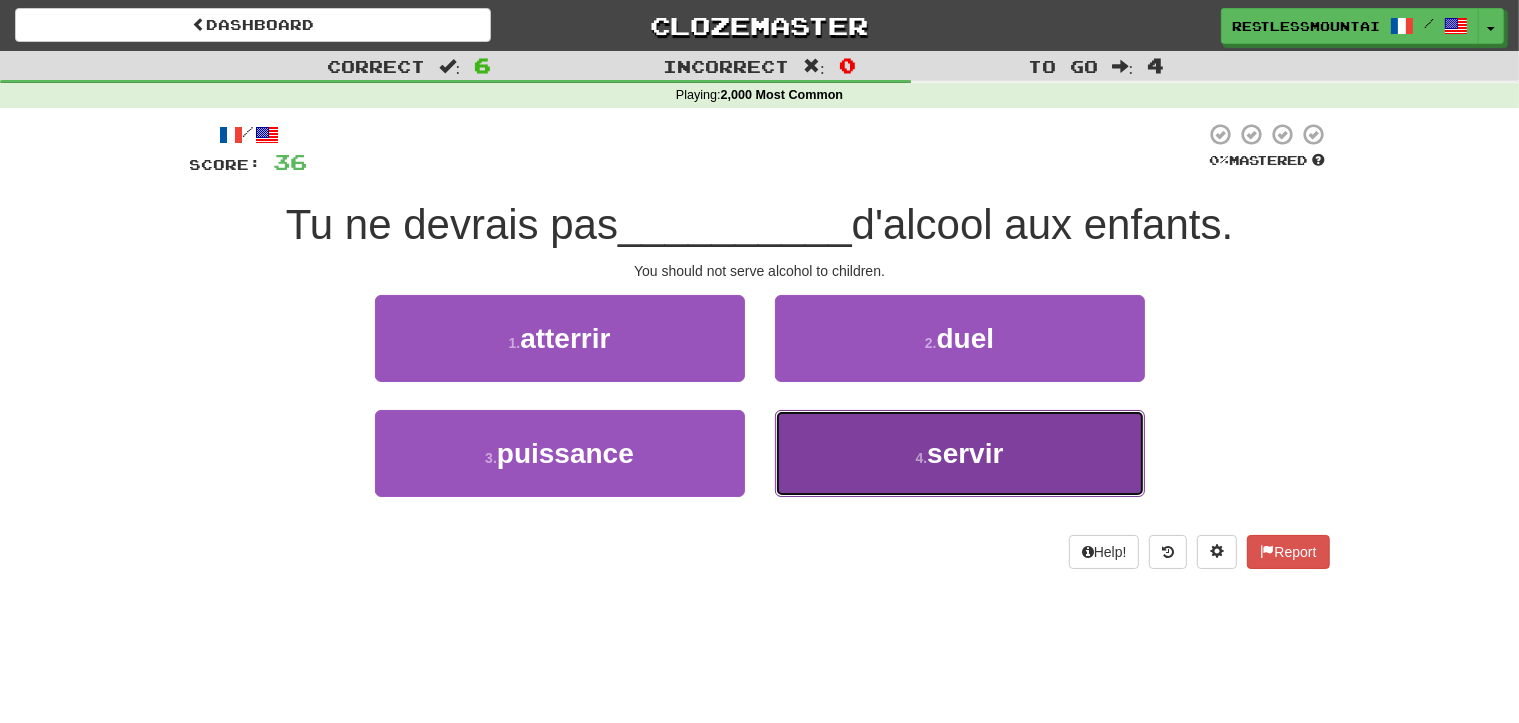 click on "4 .  servir" at bounding box center (960, 453) 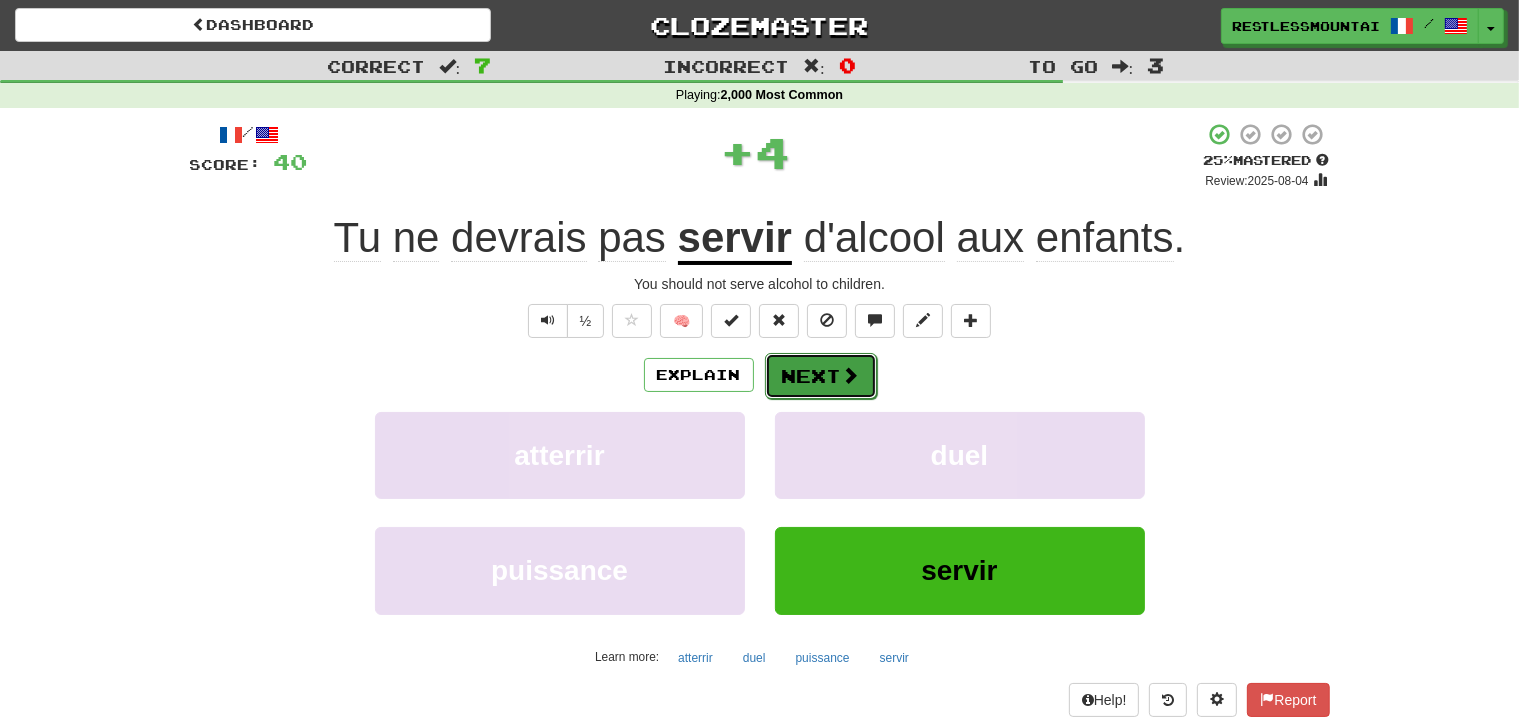 click on "Next" at bounding box center [821, 376] 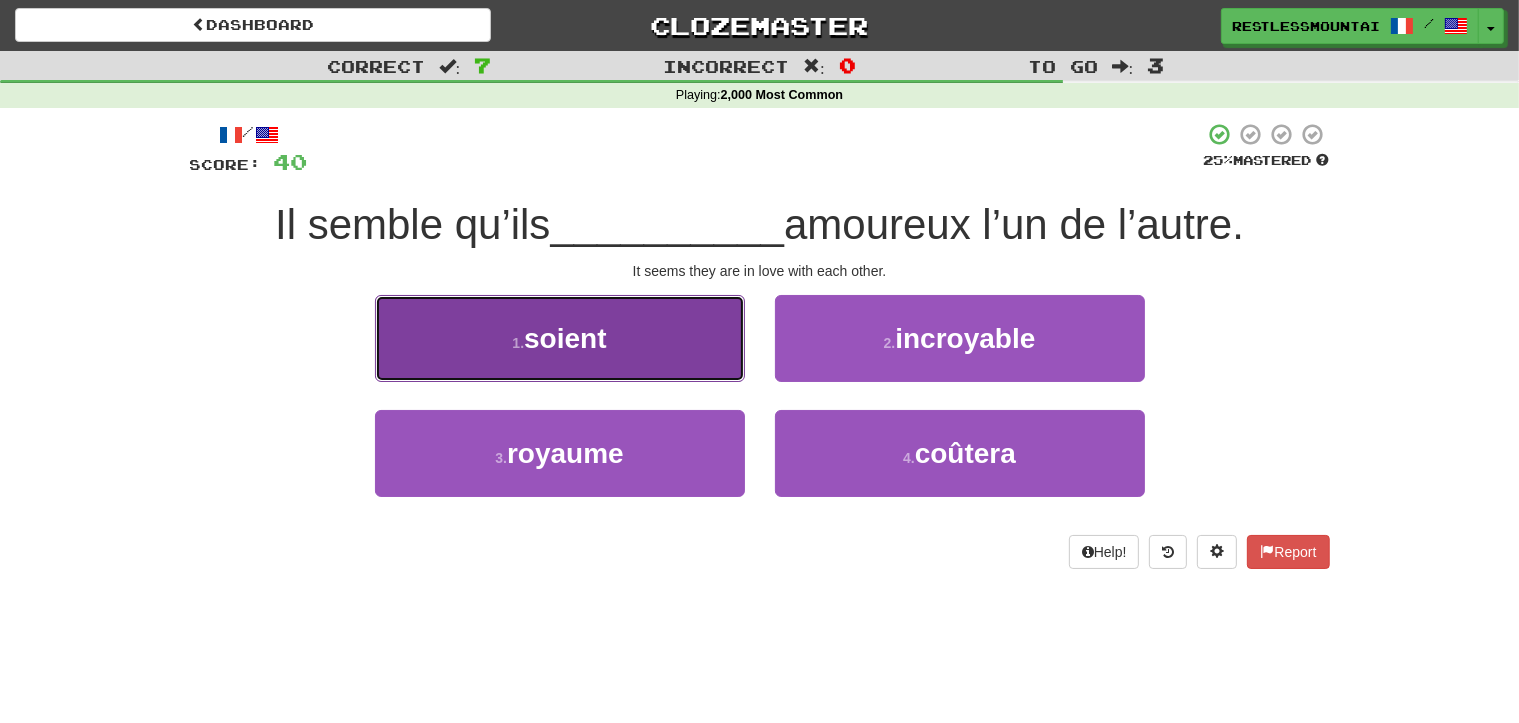 click on "1 .  soient" at bounding box center (560, 338) 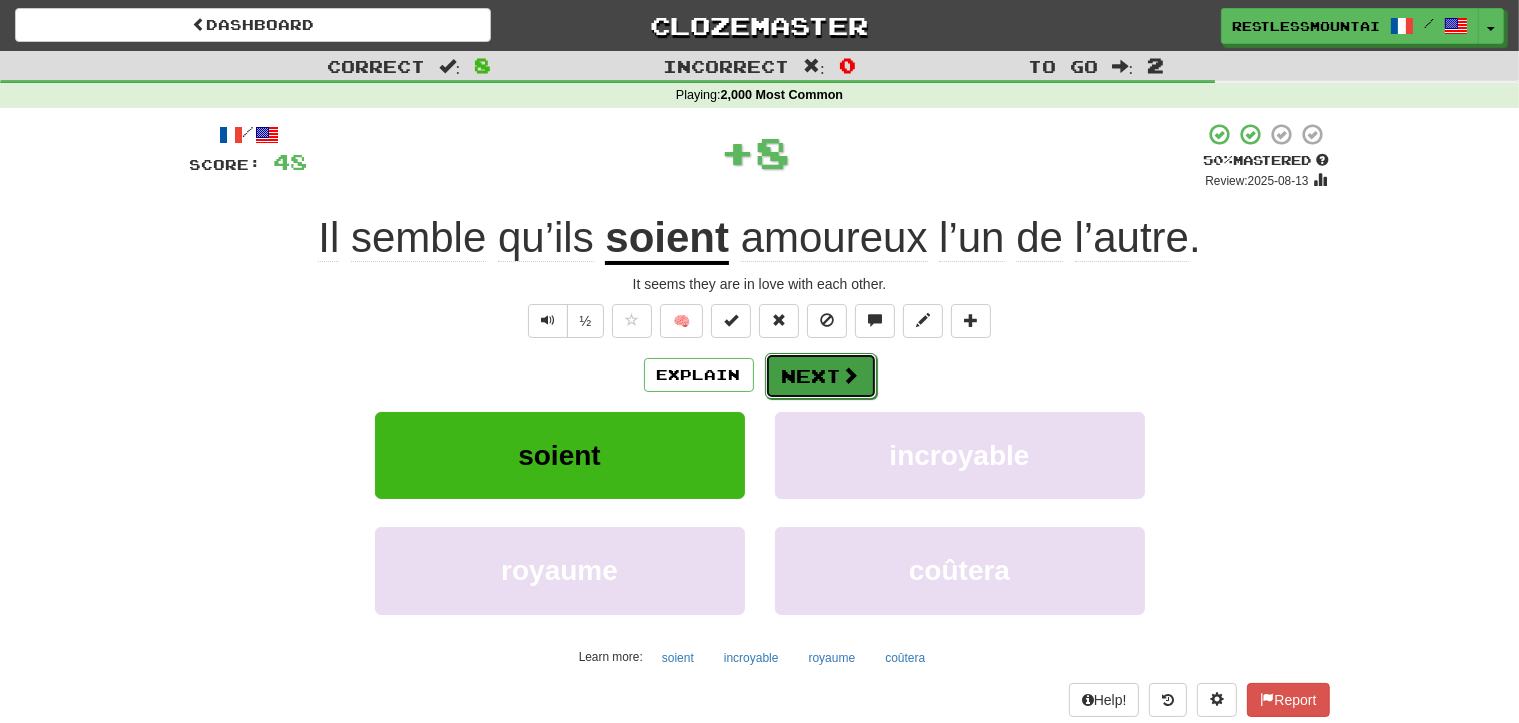 click on "Next" at bounding box center (821, 376) 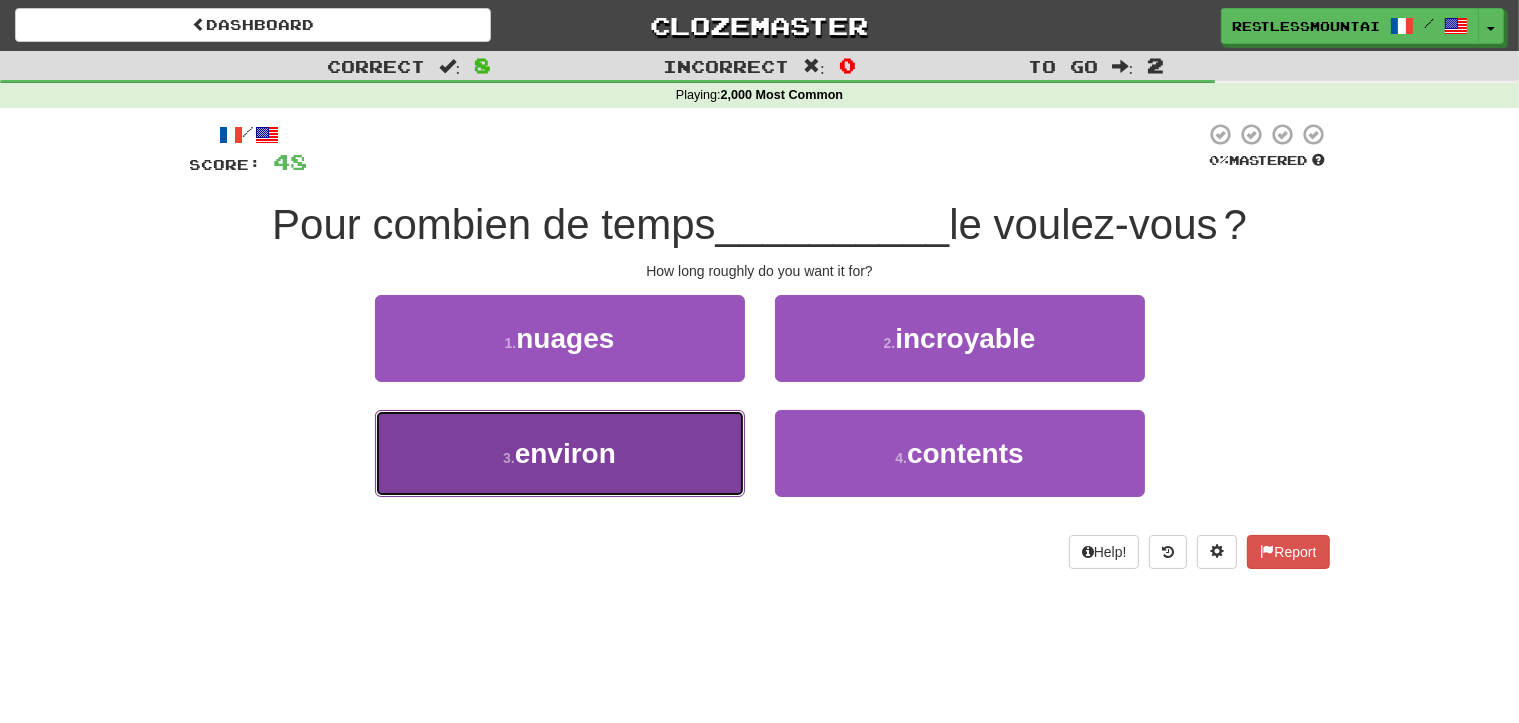 click on "environ" at bounding box center [565, 453] 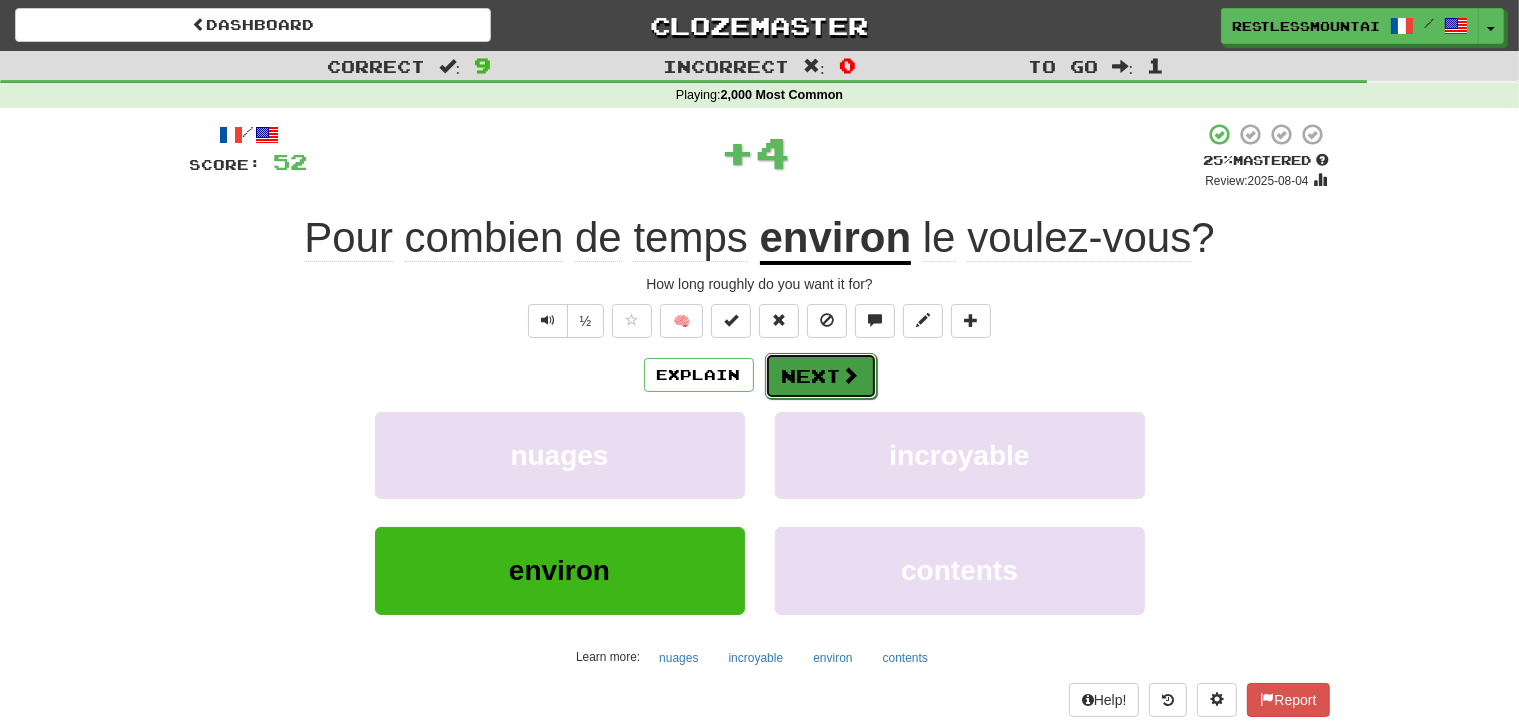 click at bounding box center (851, 375) 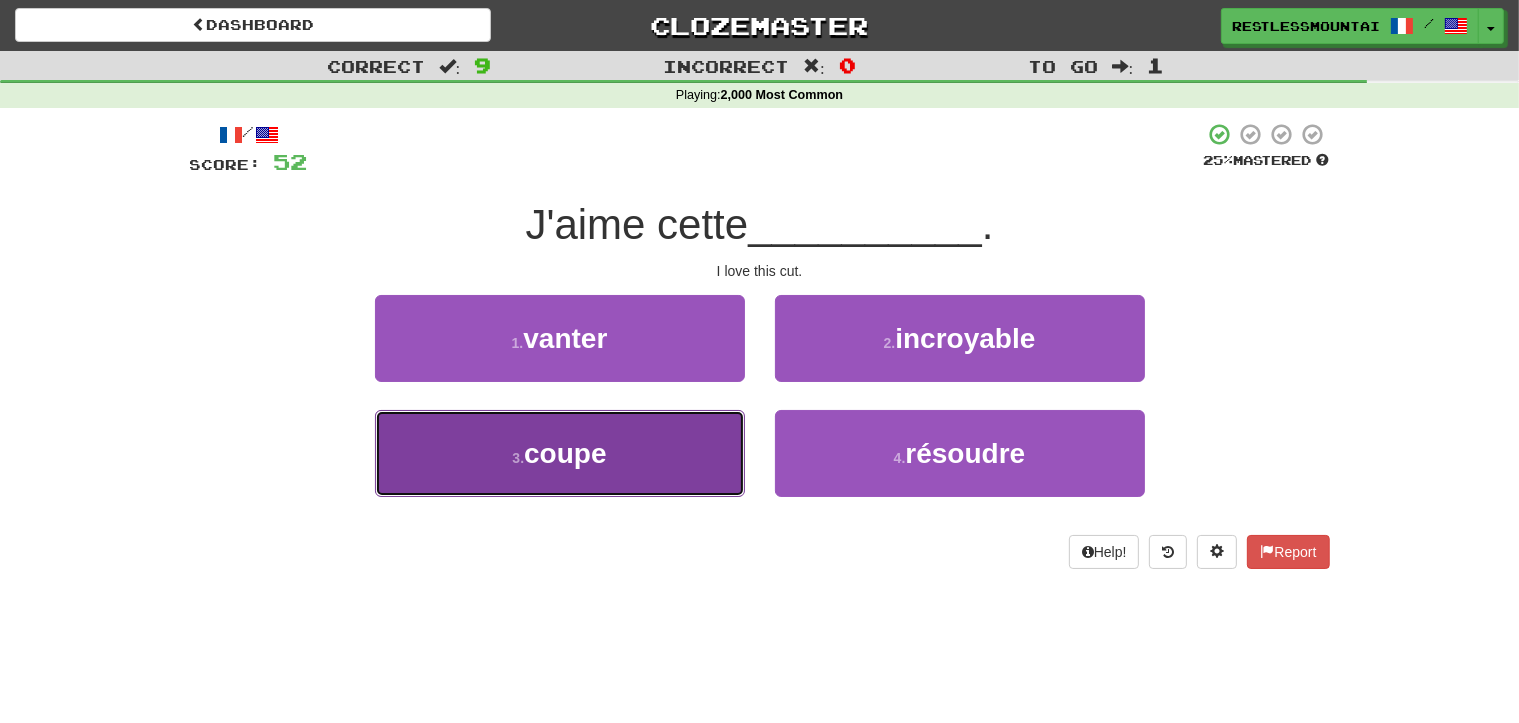 click on "3 .  coupe" at bounding box center (560, 453) 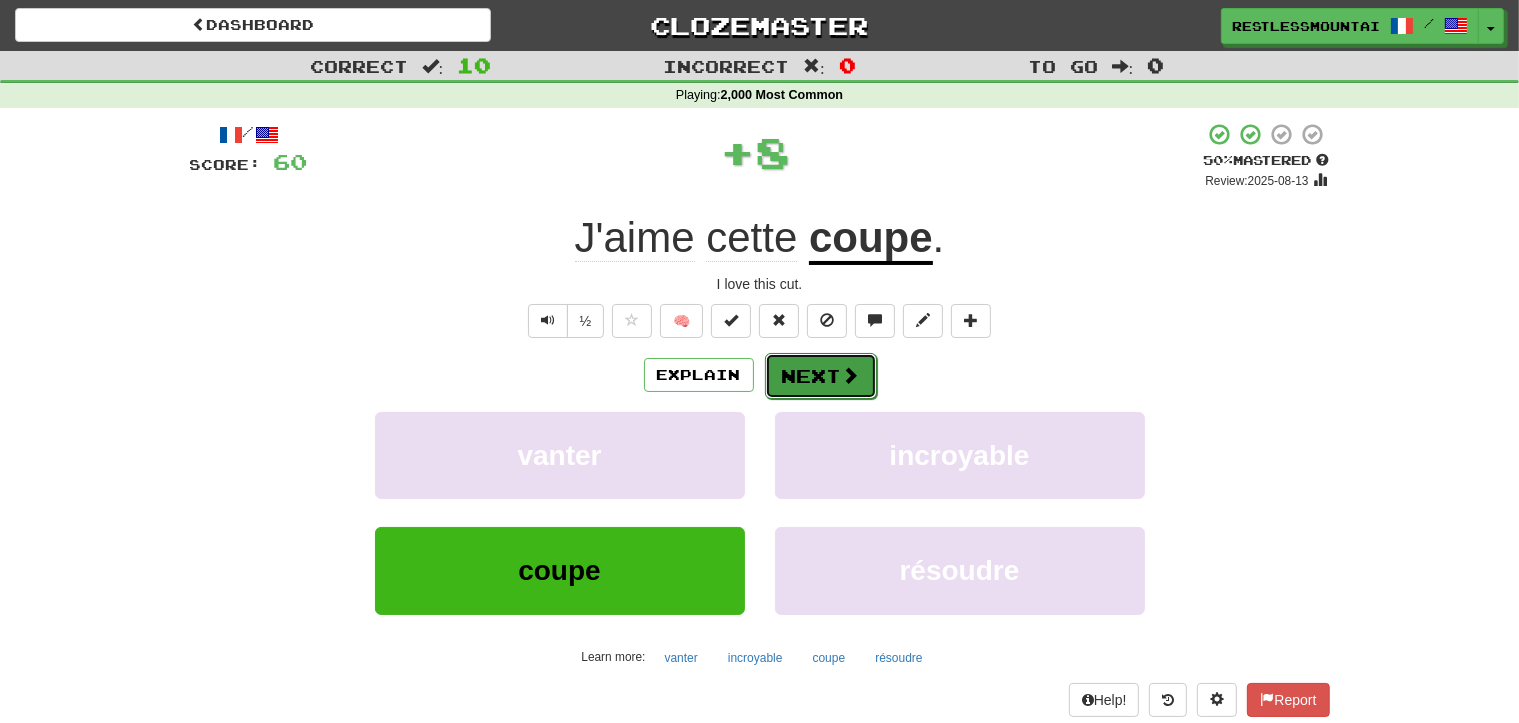 click on "Next" at bounding box center (821, 376) 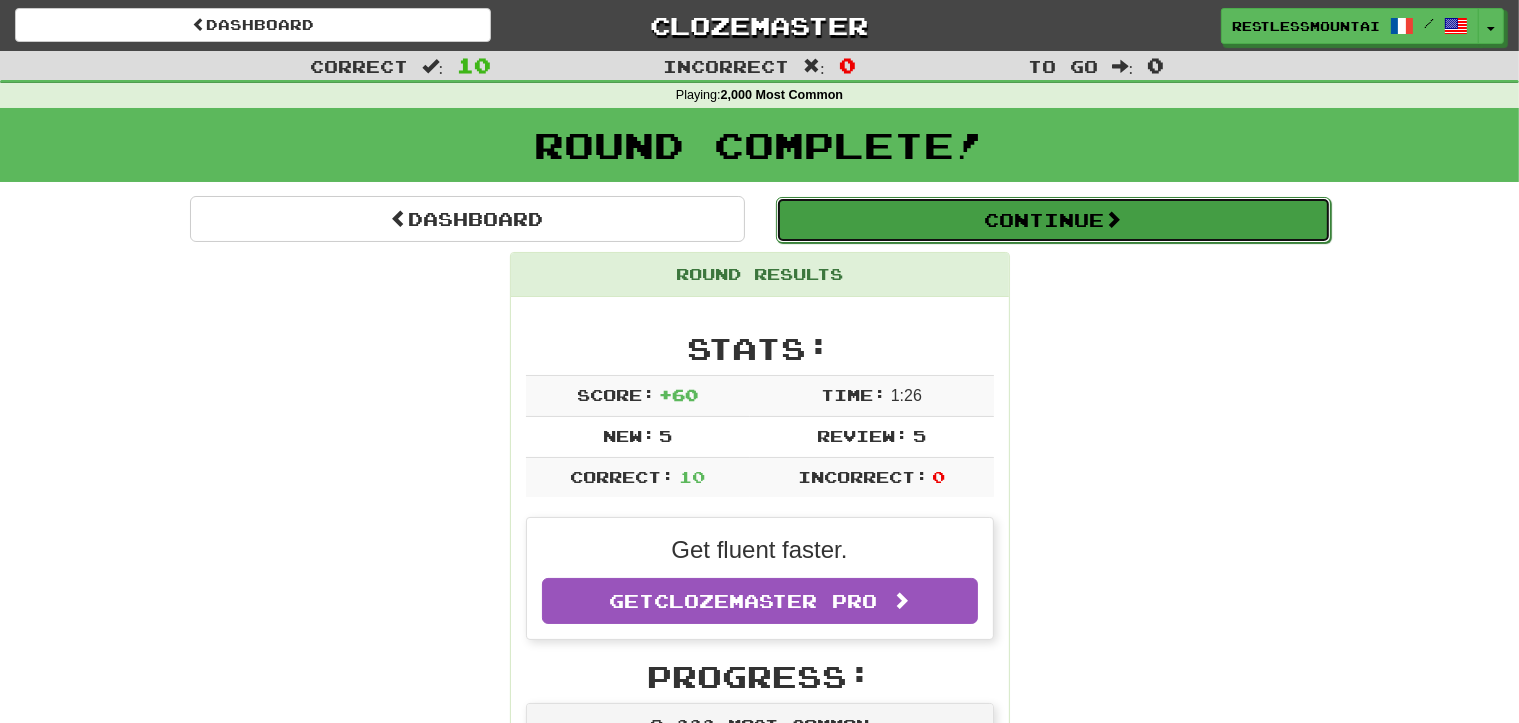 click on "Continue" at bounding box center (1053, 220) 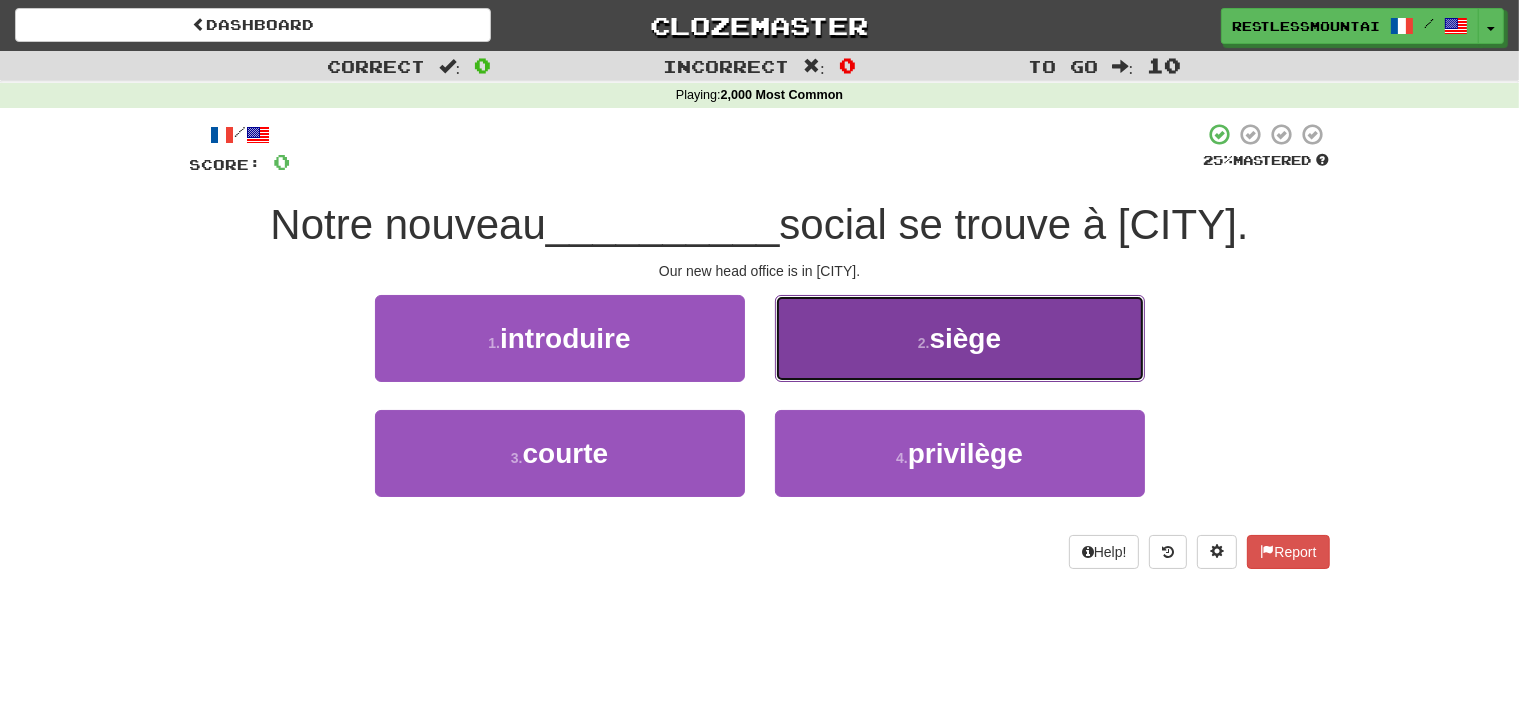 click on "2 .  siège" at bounding box center [960, 338] 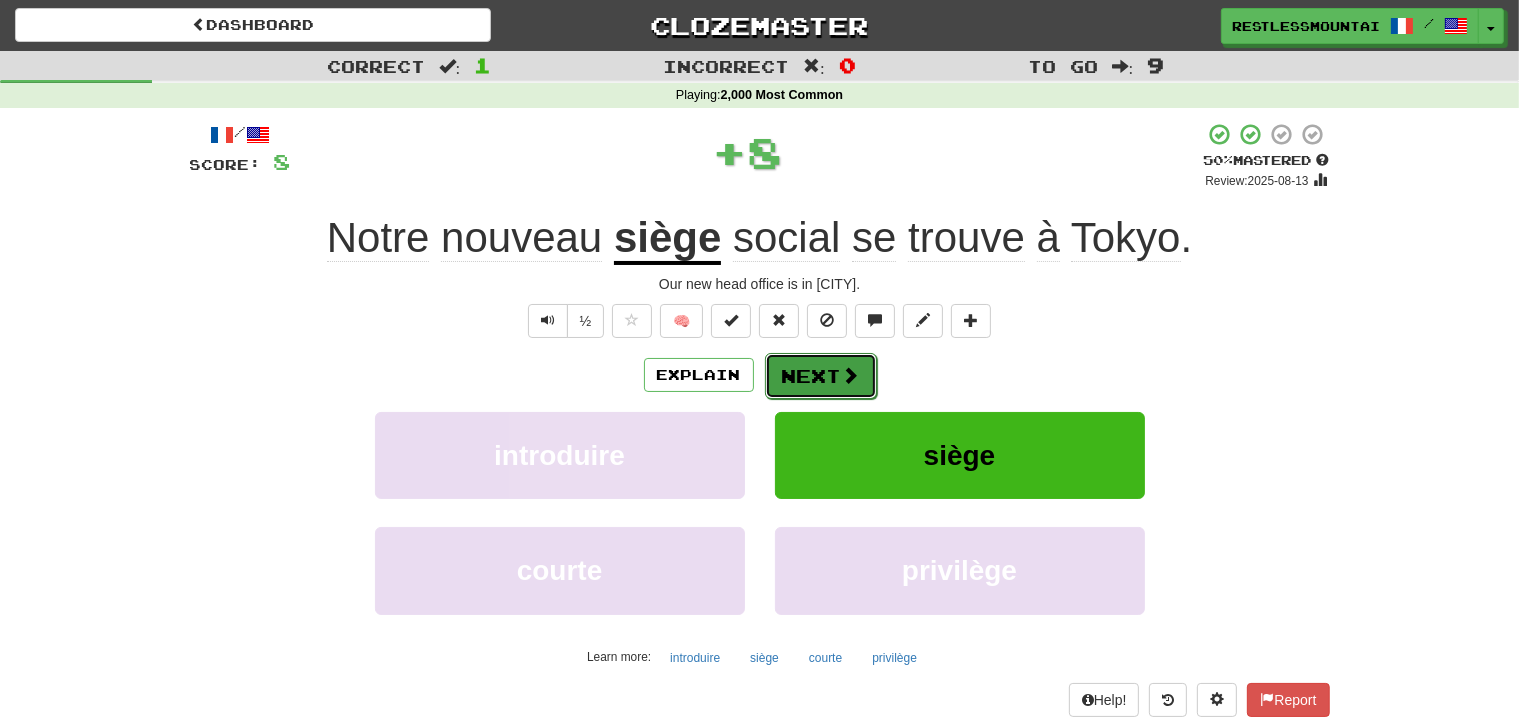 click on "Next" at bounding box center (821, 376) 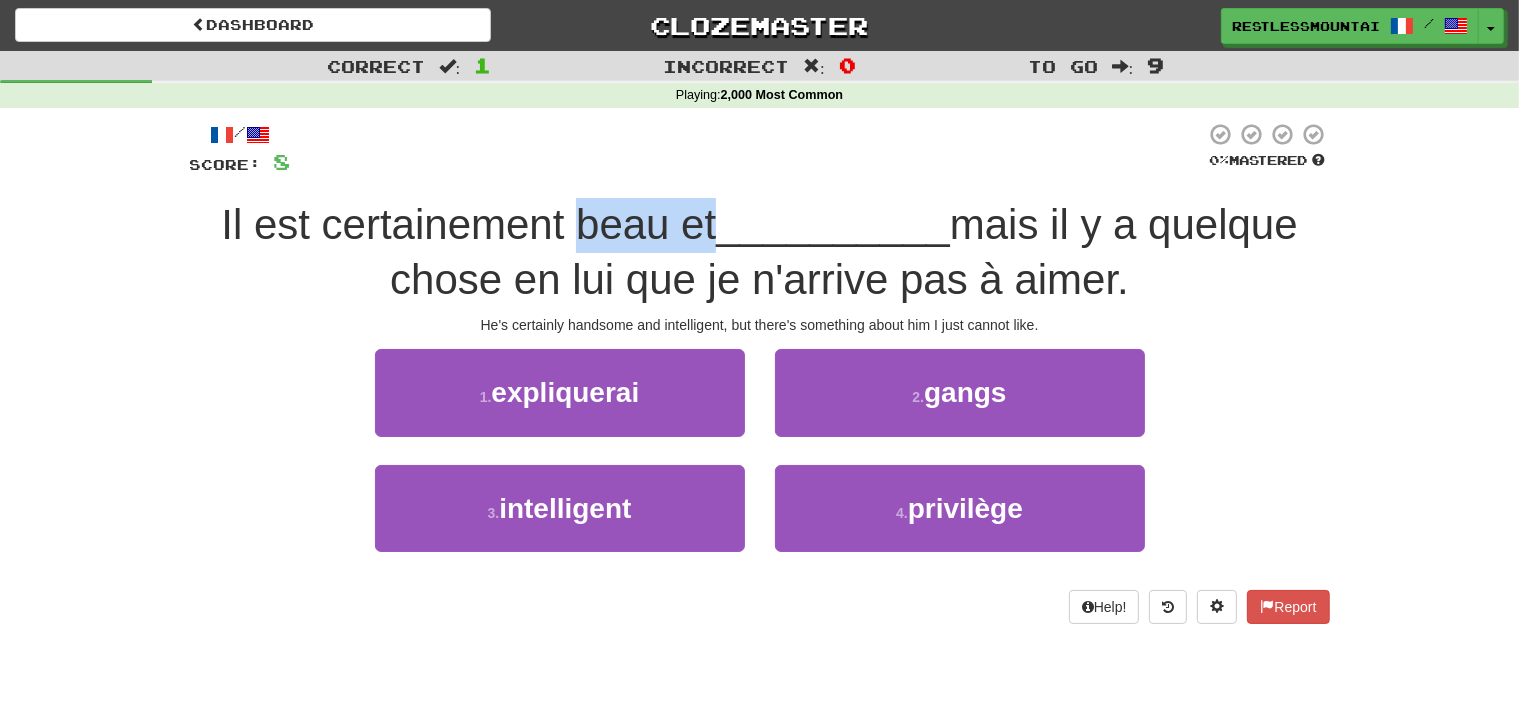 drag, startPoint x: 563, startPoint y: 219, endPoint x: 700, endPoint y: 240, distance: 138.60014 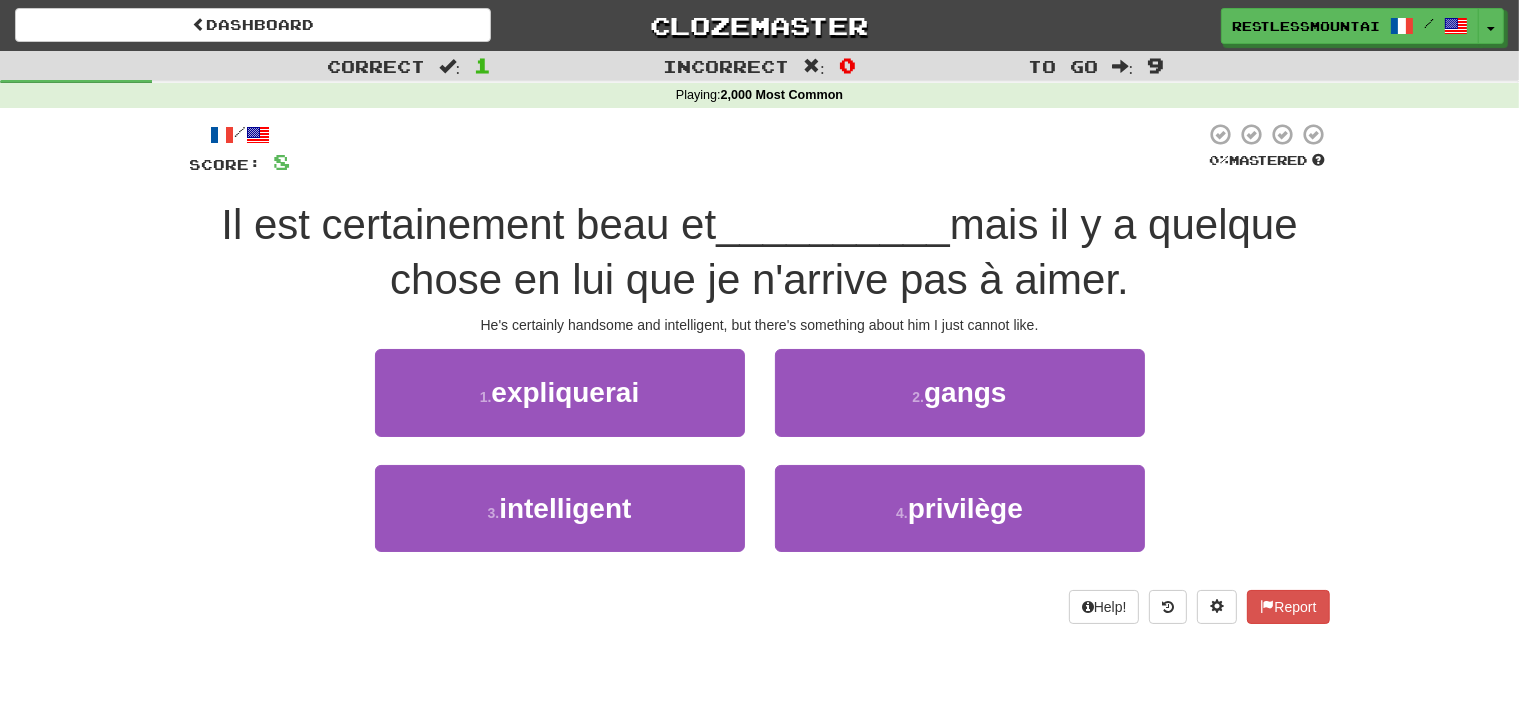 click on "mais il y a quelque chose en lui que je n'arrive pas à aimer." at bounding box center [844, 252] 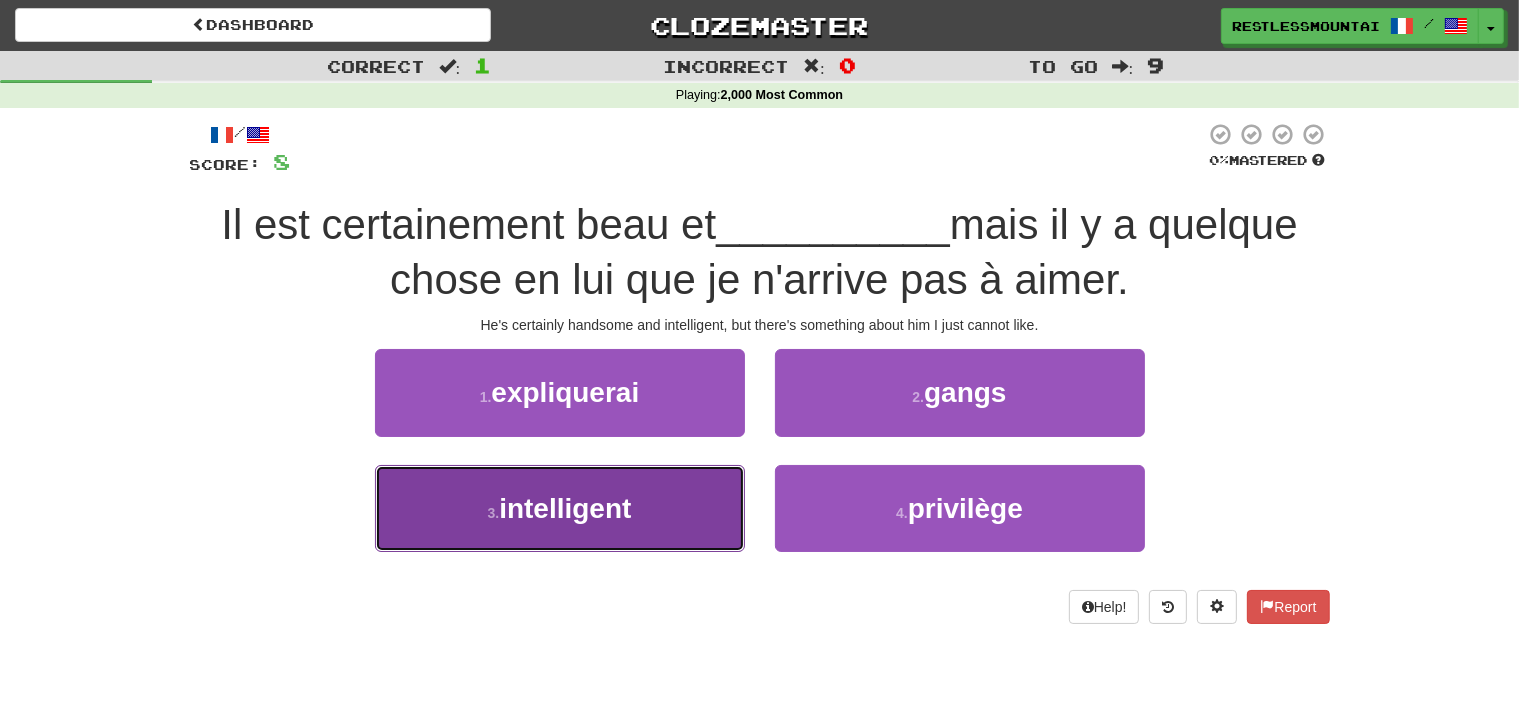 click on "3 .  intelligent" at bounding box center (560, 508) 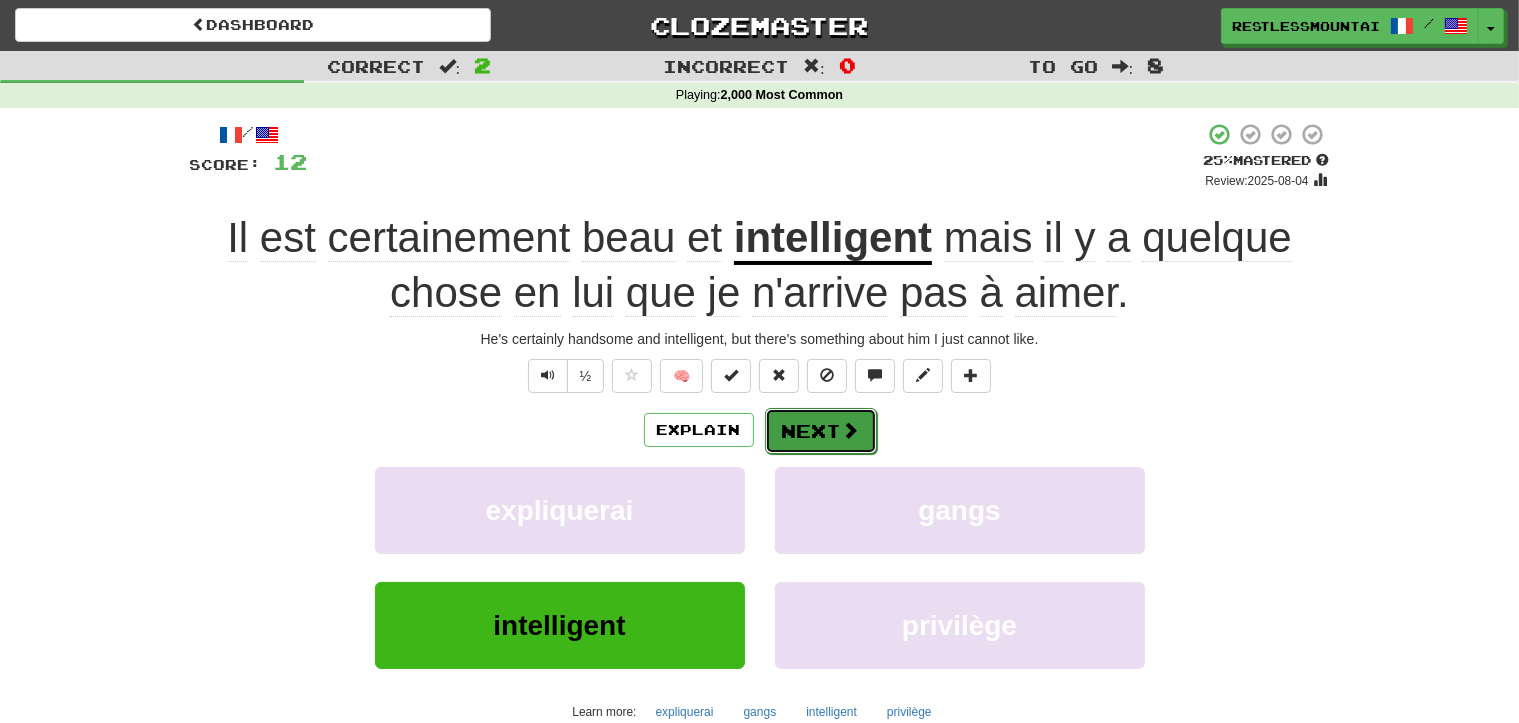 click on "Next" at bounding box center [821, 431] 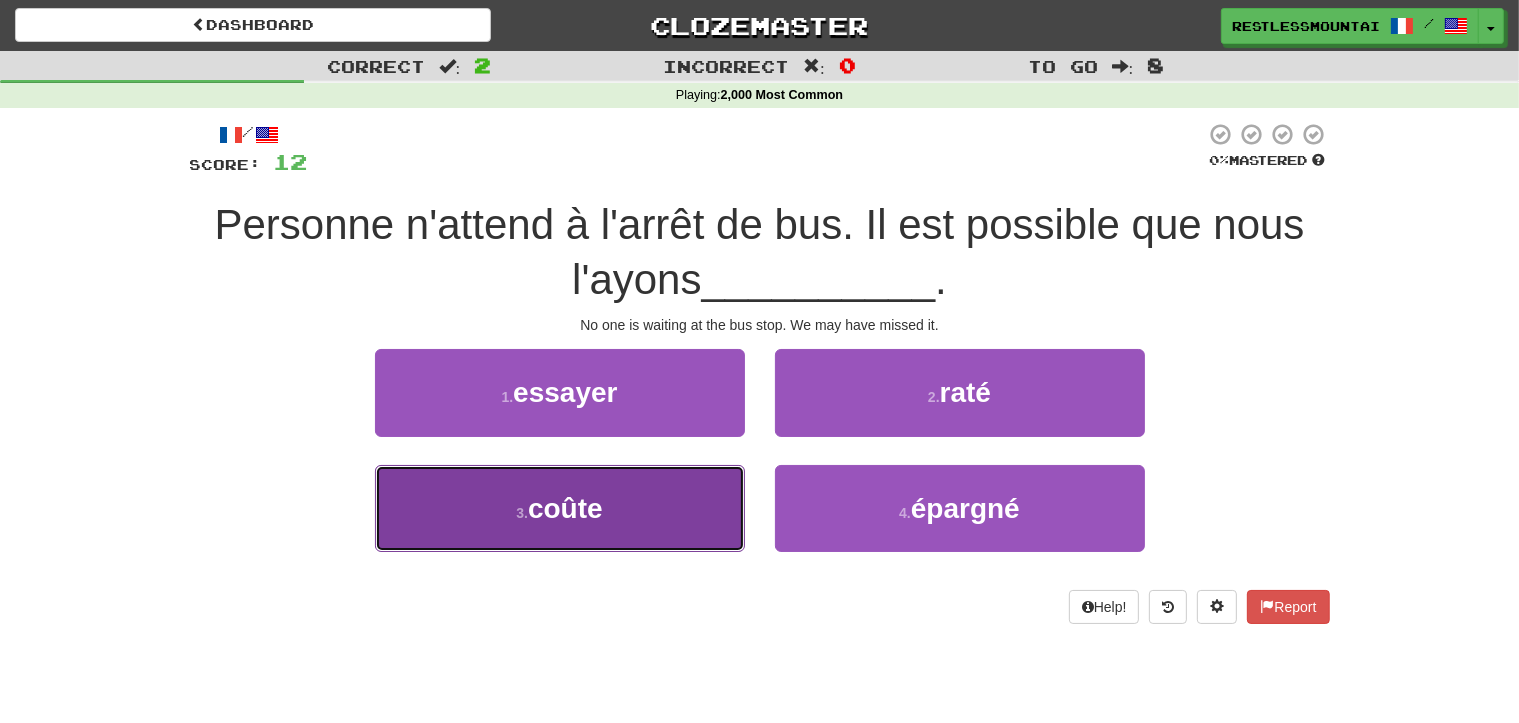 click on "3 .  coûte" at bounding box center (560, 508) 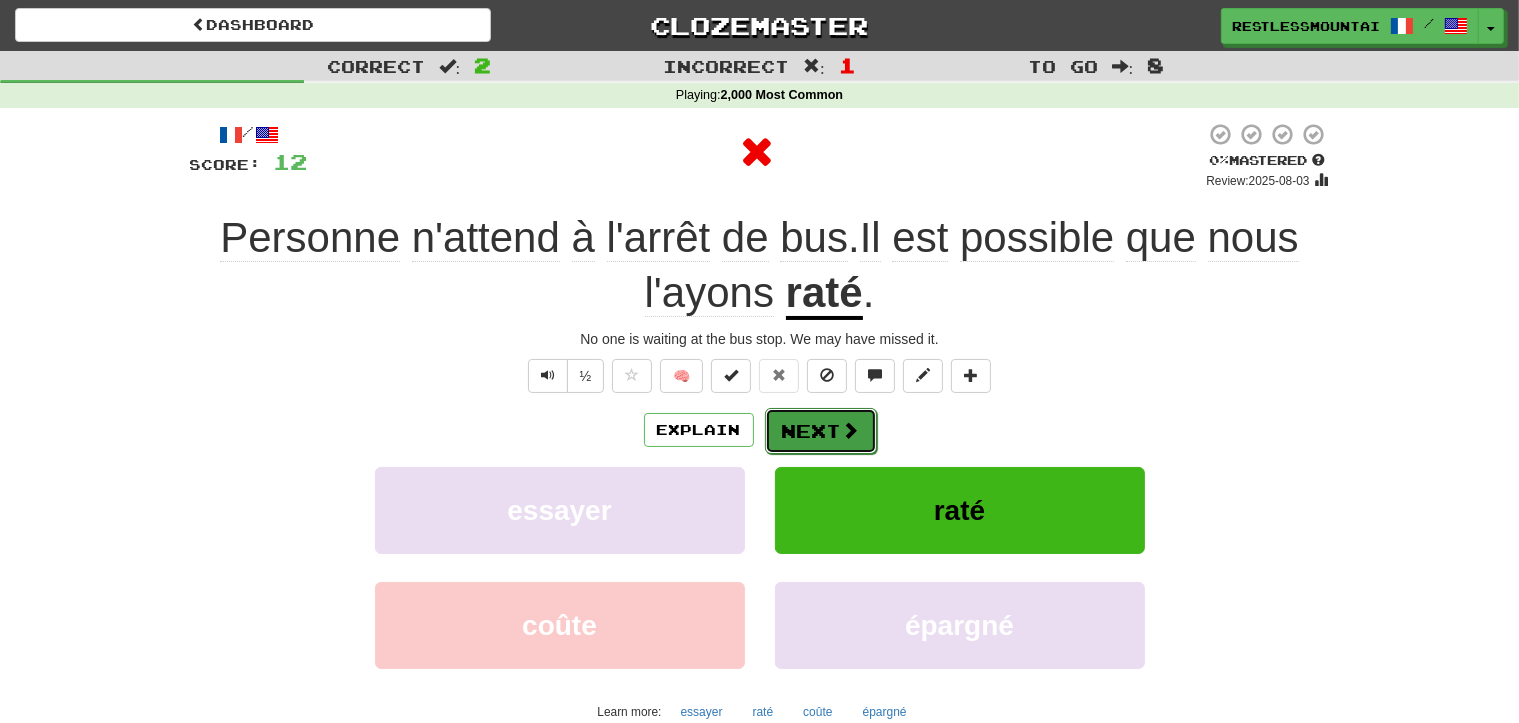 click on "Next" at bounding box center (821, 431) 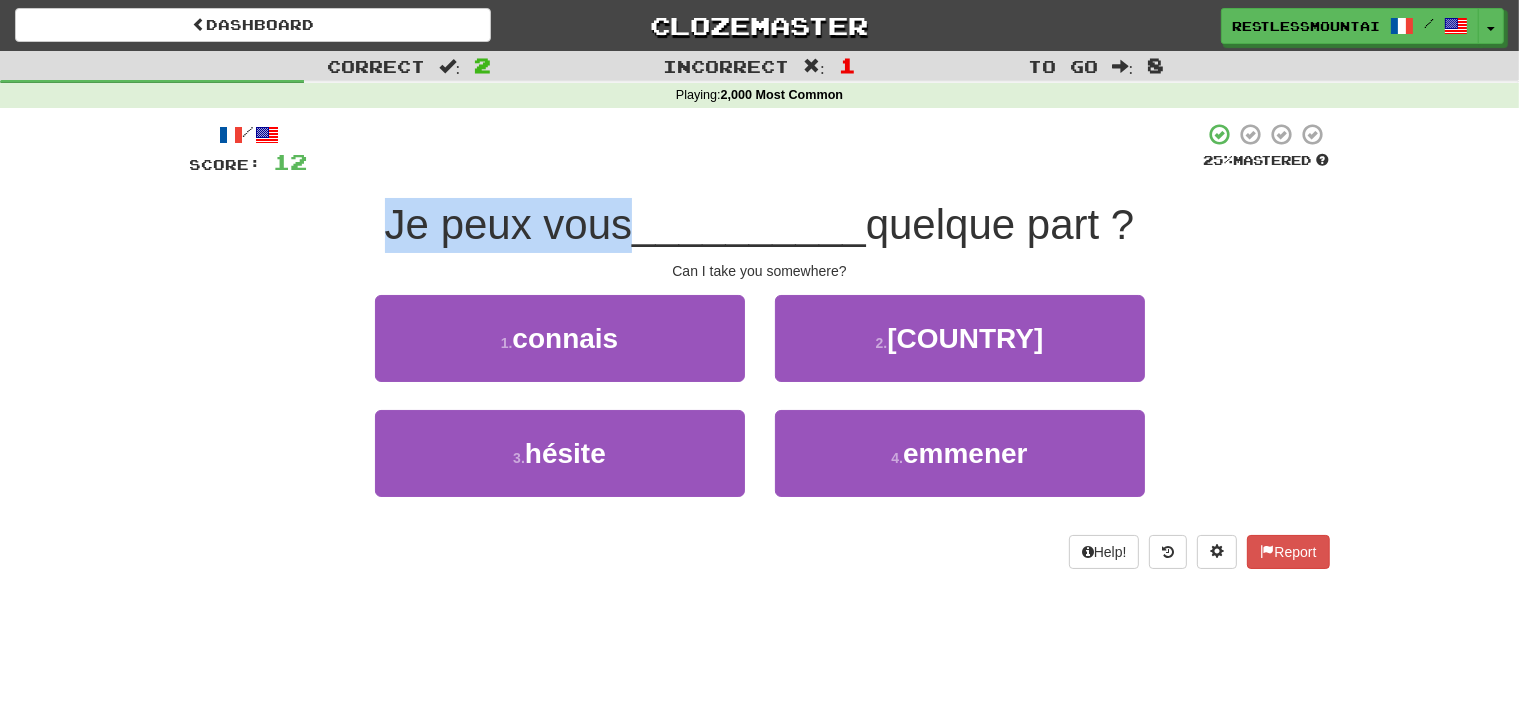 drag, startPoint x: 380, startPoint y: 218, endPoint x: 625, endPoint y: 238, distance: 245.81497 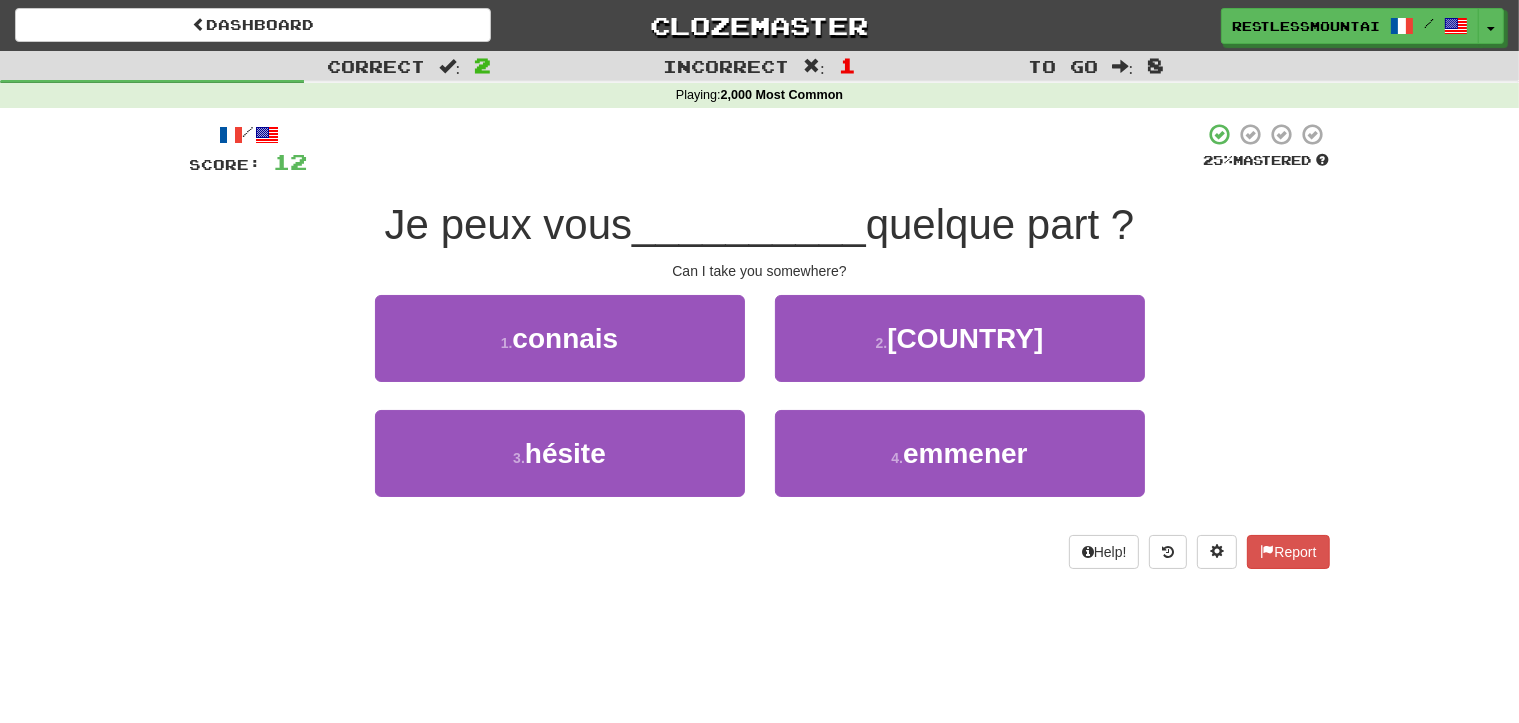 click on "/ Score: 12 25 % Mastered Je peux vous __________ quelque part ? Can I take you somewhere? 1 . [NAME] 2 . [COUNTRY] 3 . hésite 4 . emmener Help! Report" at bounding box center (760, 345) 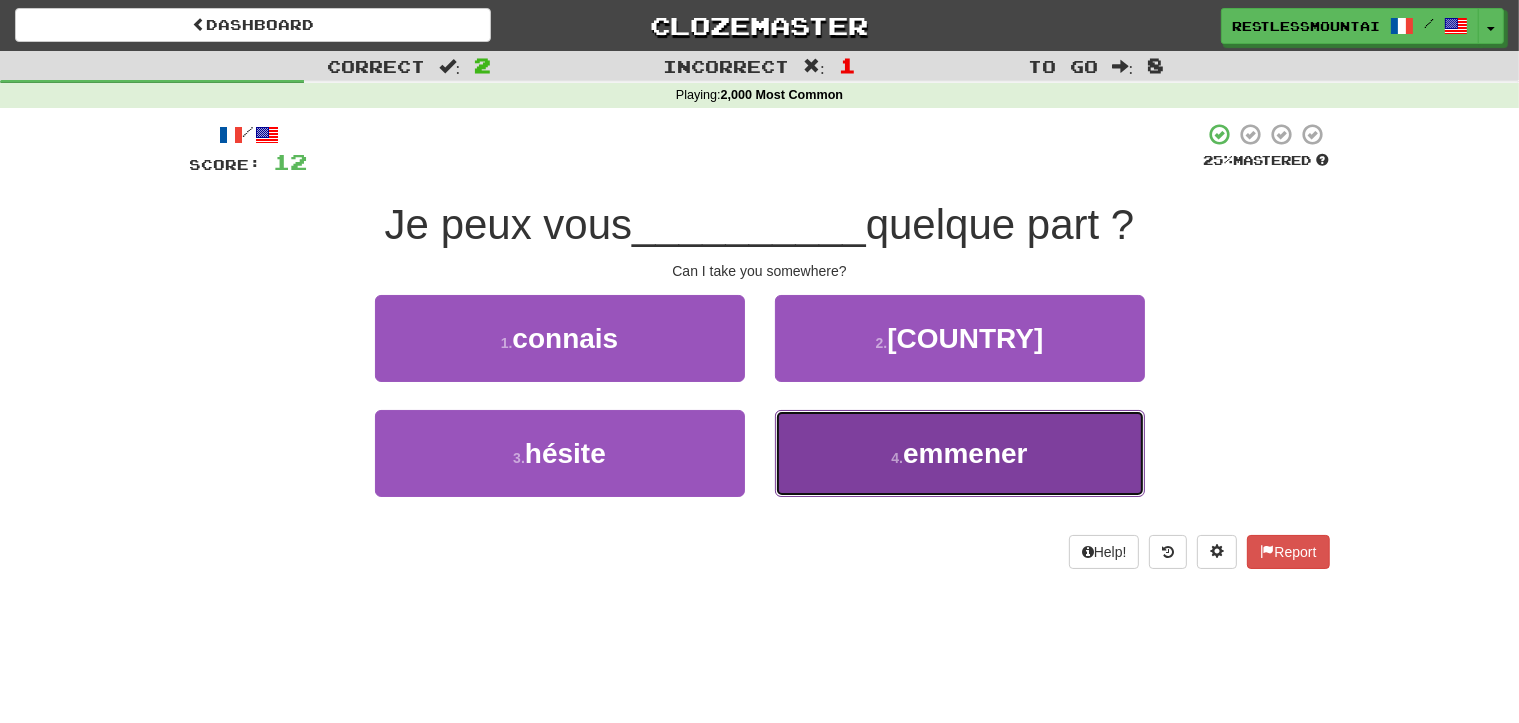 click on "emmener" at bounding box center (965, 453) 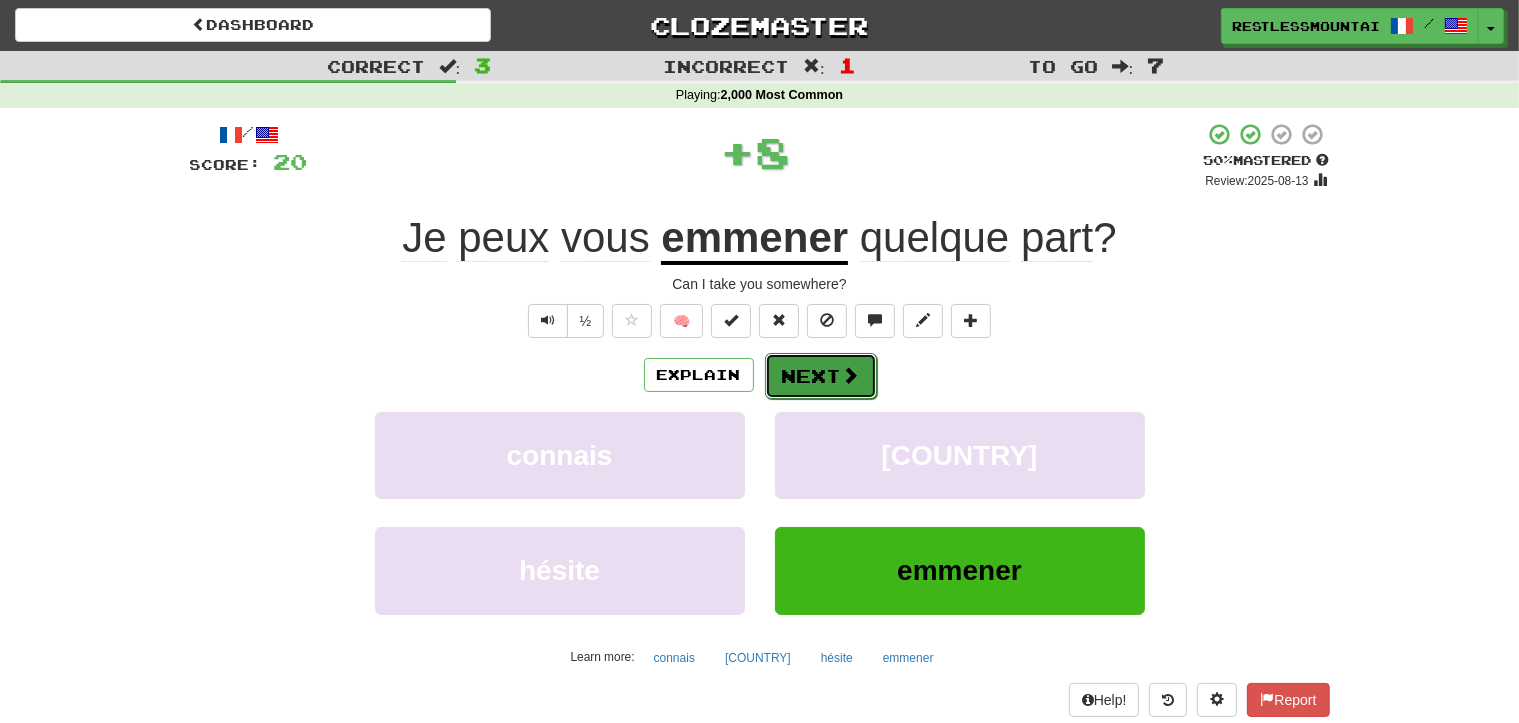 click at bounding box center (851, 375) 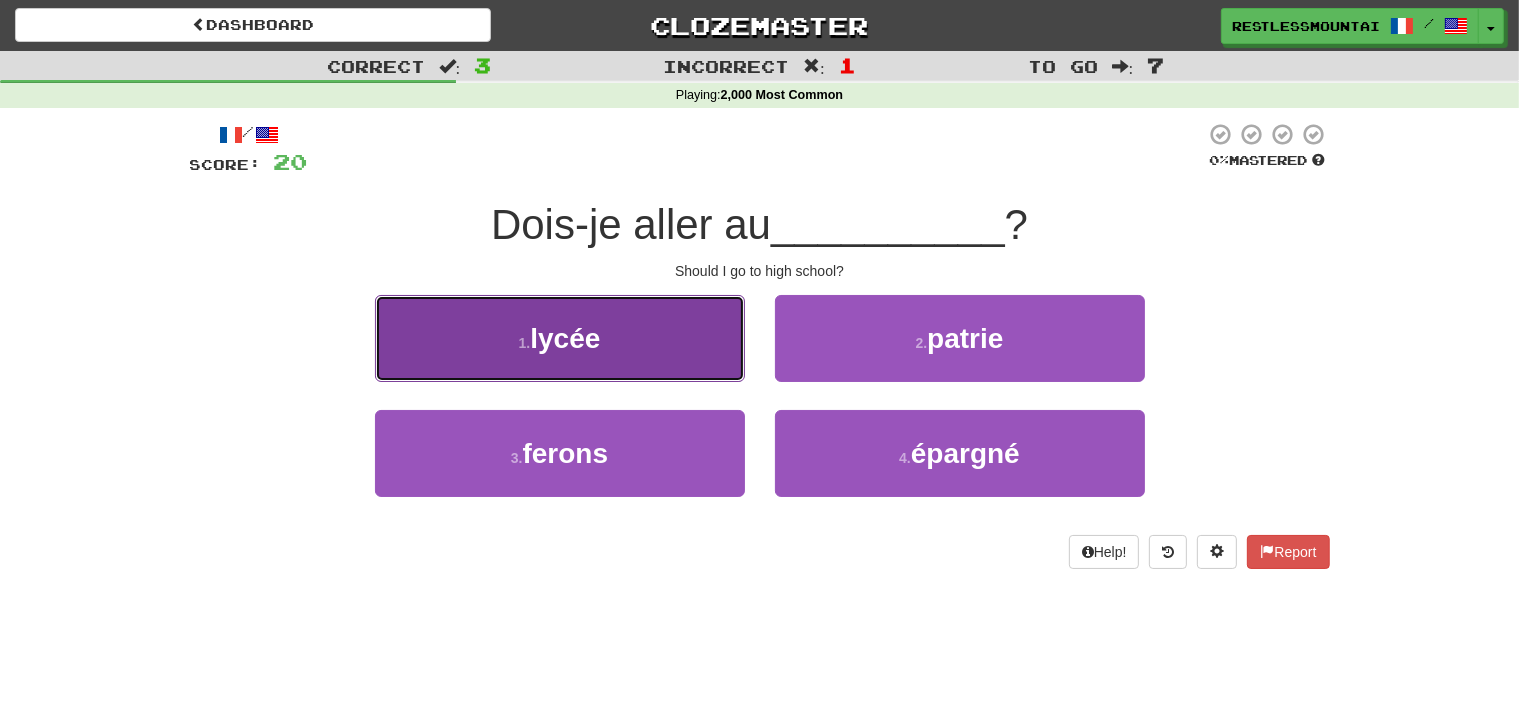 click on "1 .  lycée" at bounding box center (560, 338) 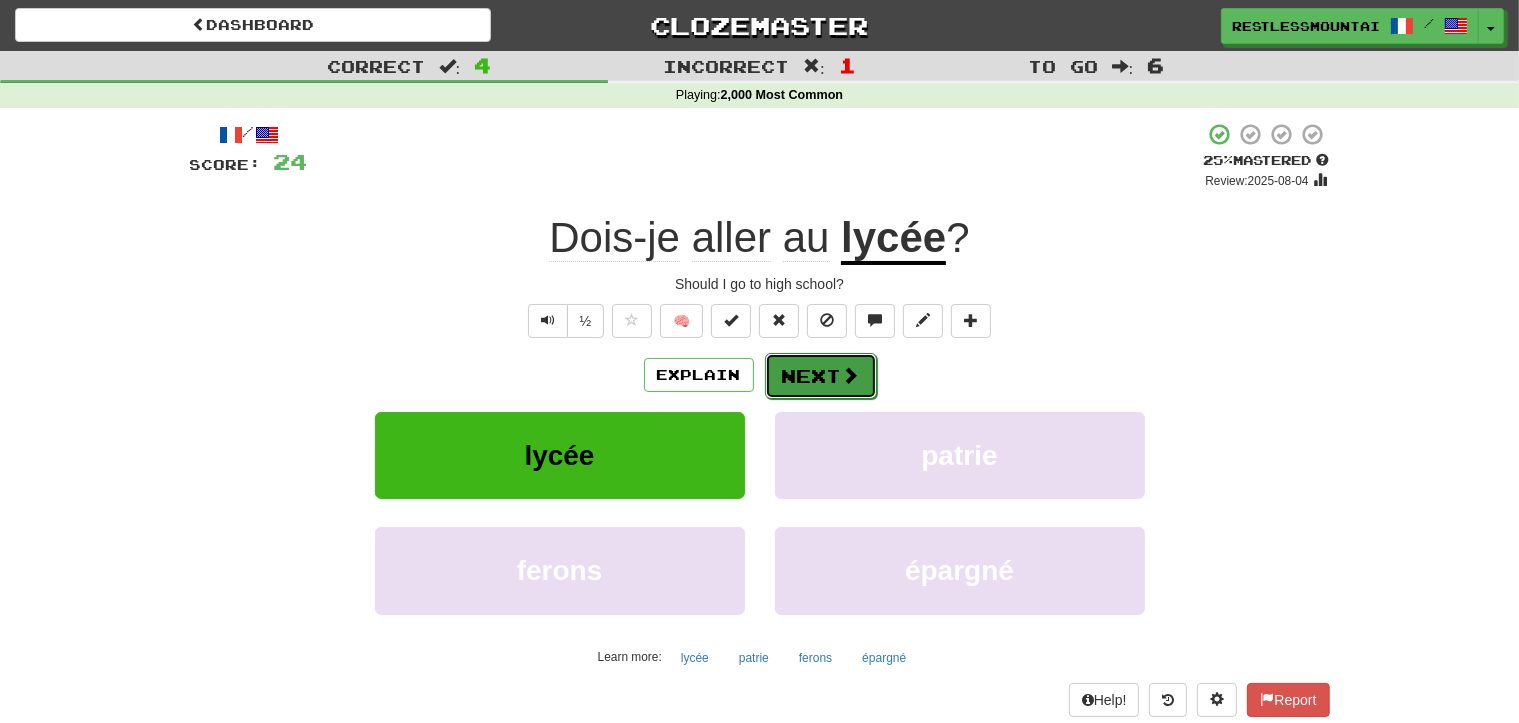 click on "Next" at bounding box center (821, 376) 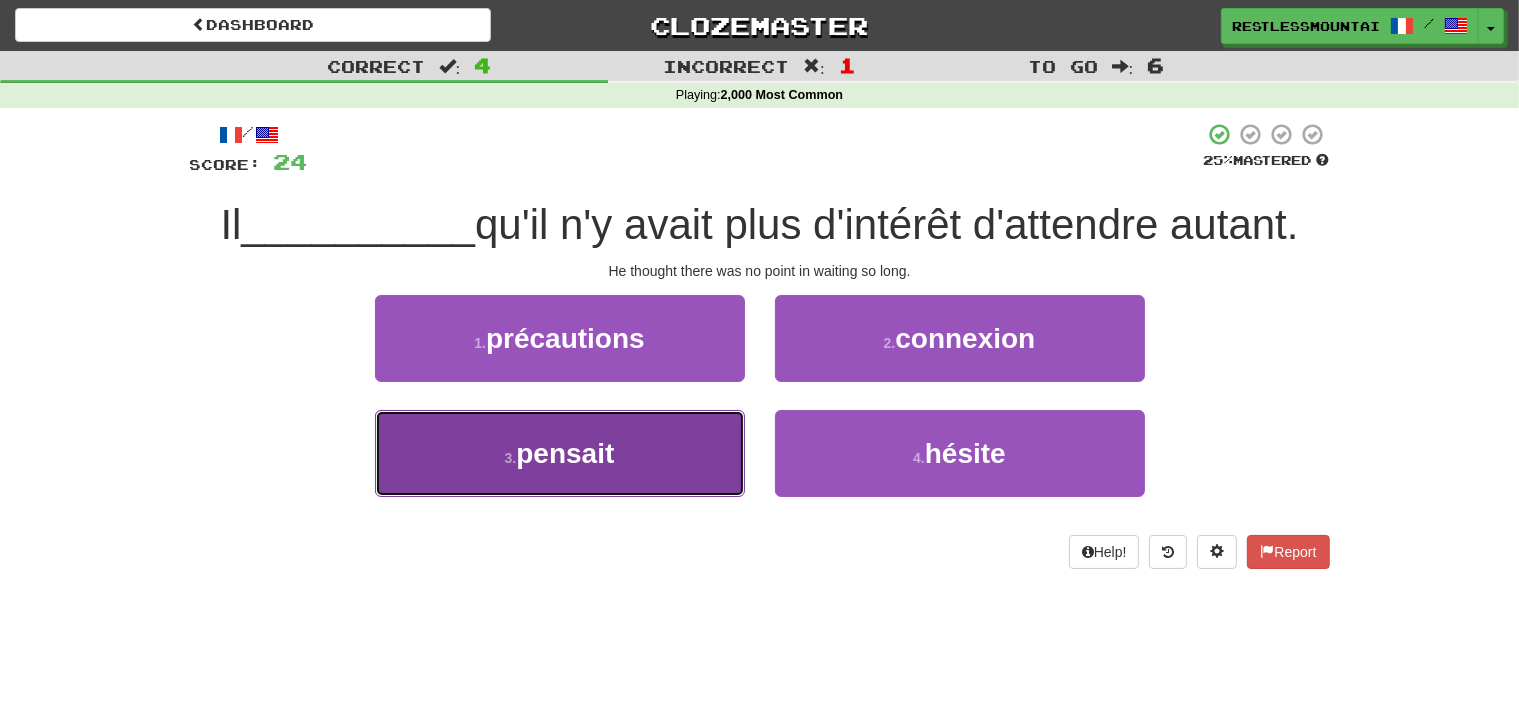 click on "3 .  pensait" at bounding box center [560, 453] 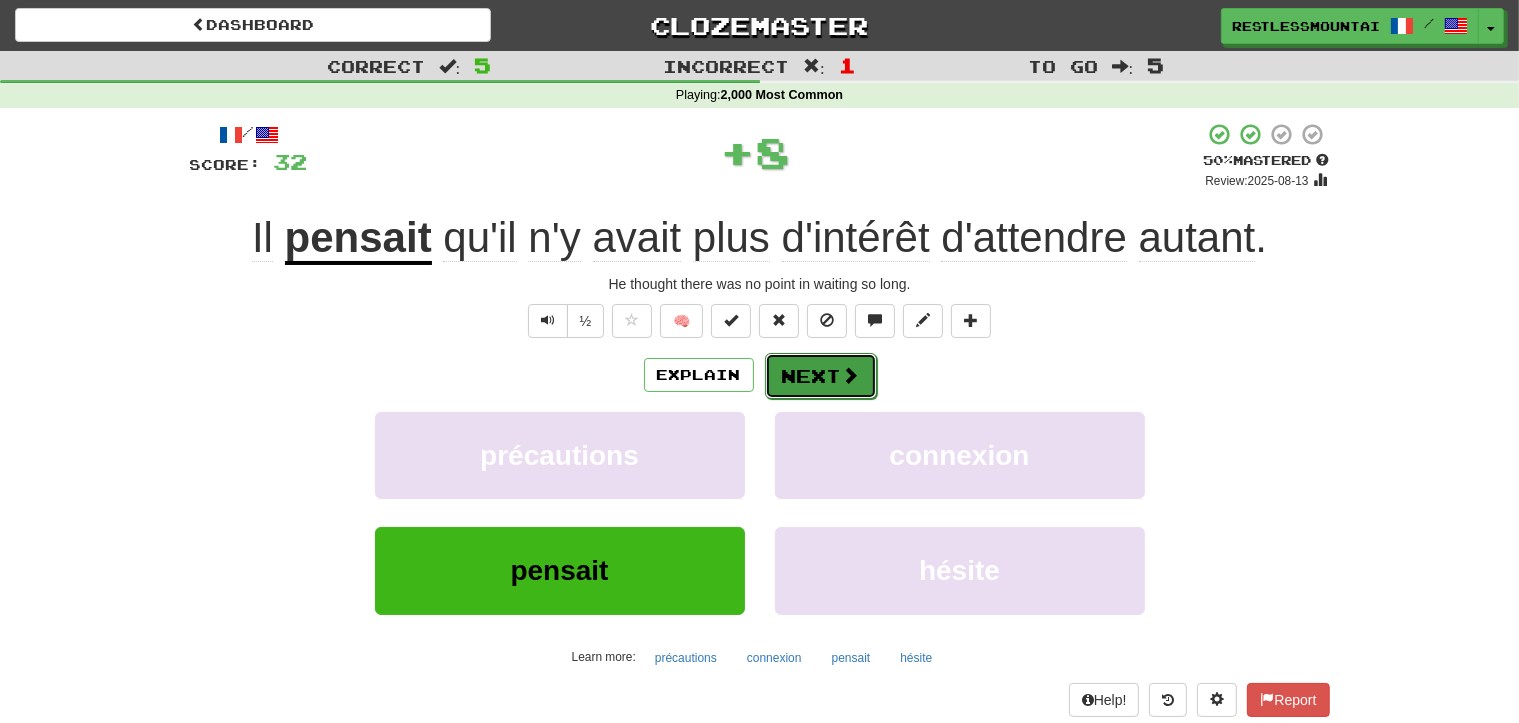 click on "Next" at bounding box center [821, 376] 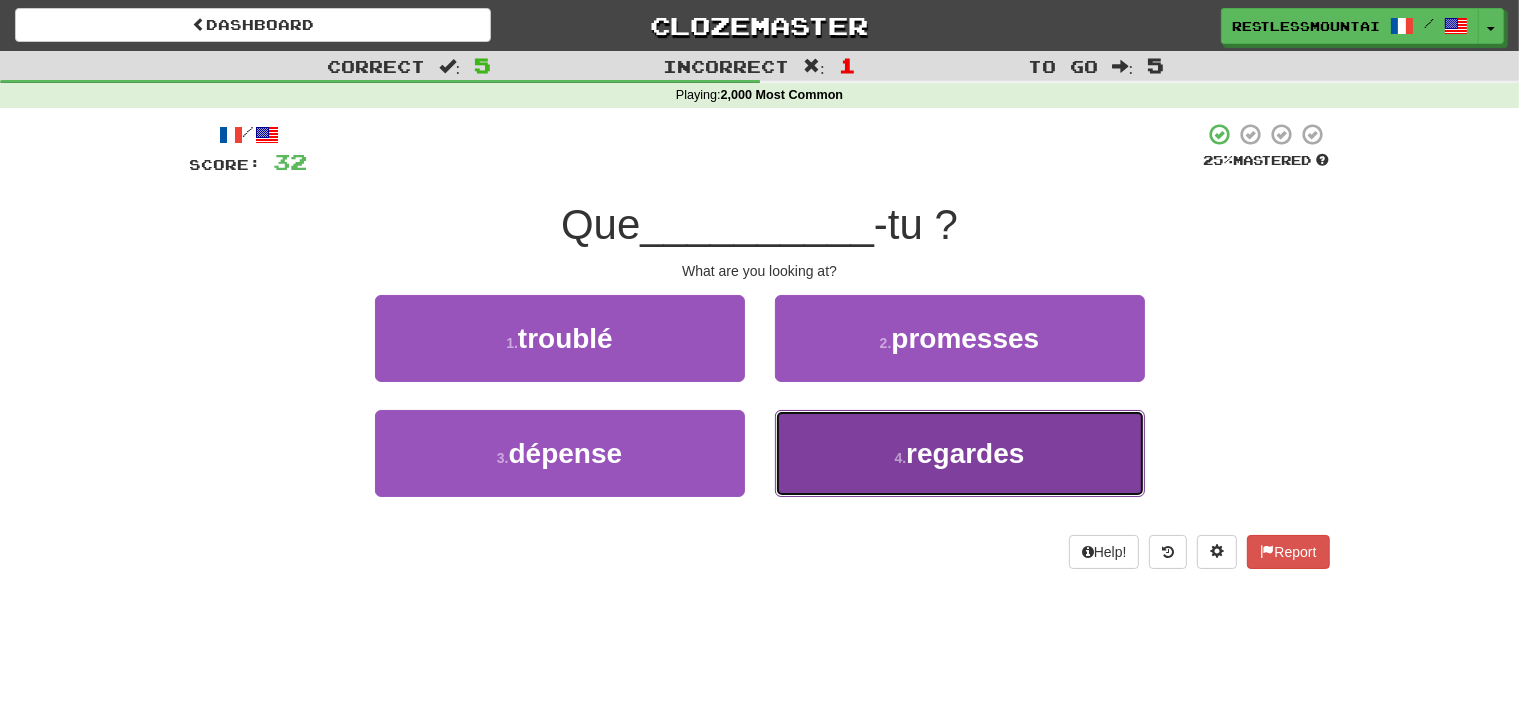 click on "regardes" at bounding box center [965, 453] 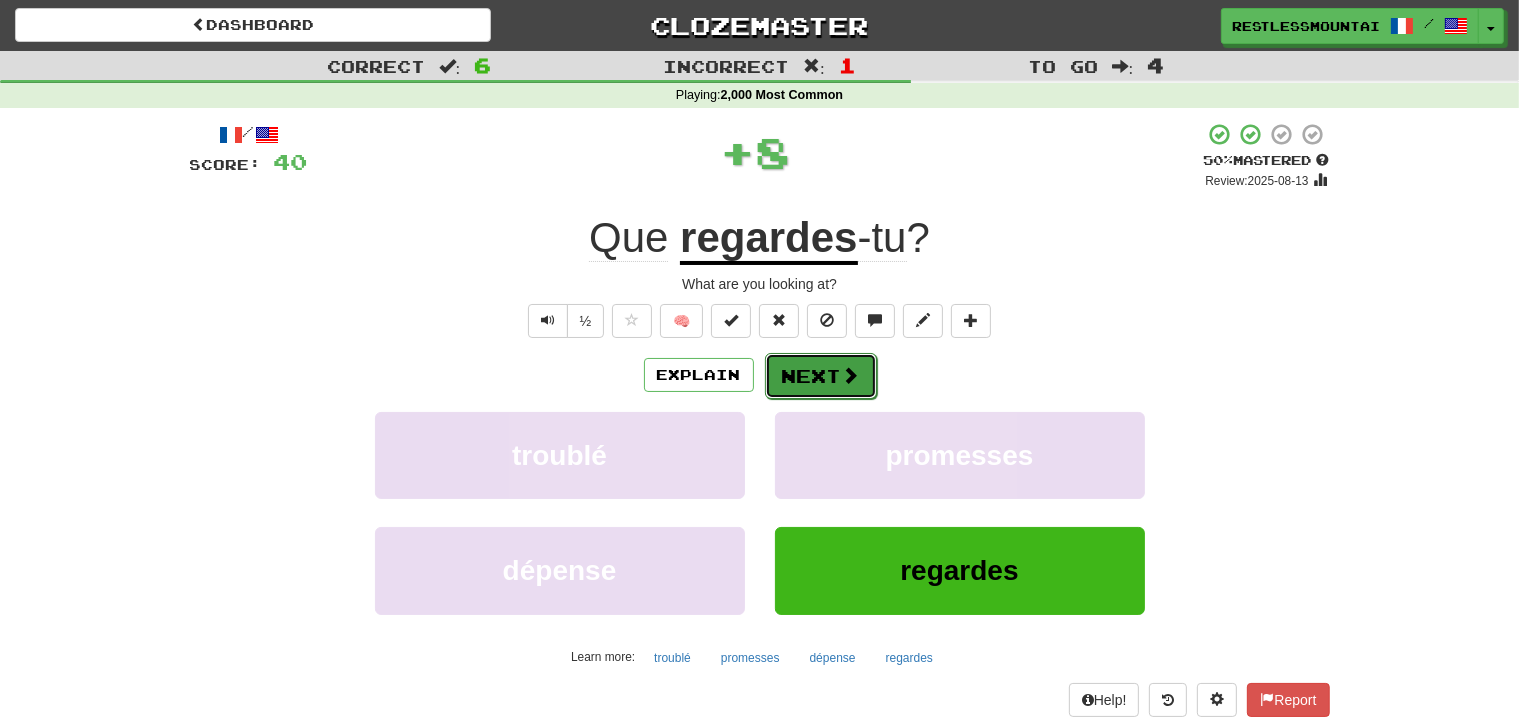 click at bounding box center (851, 375) 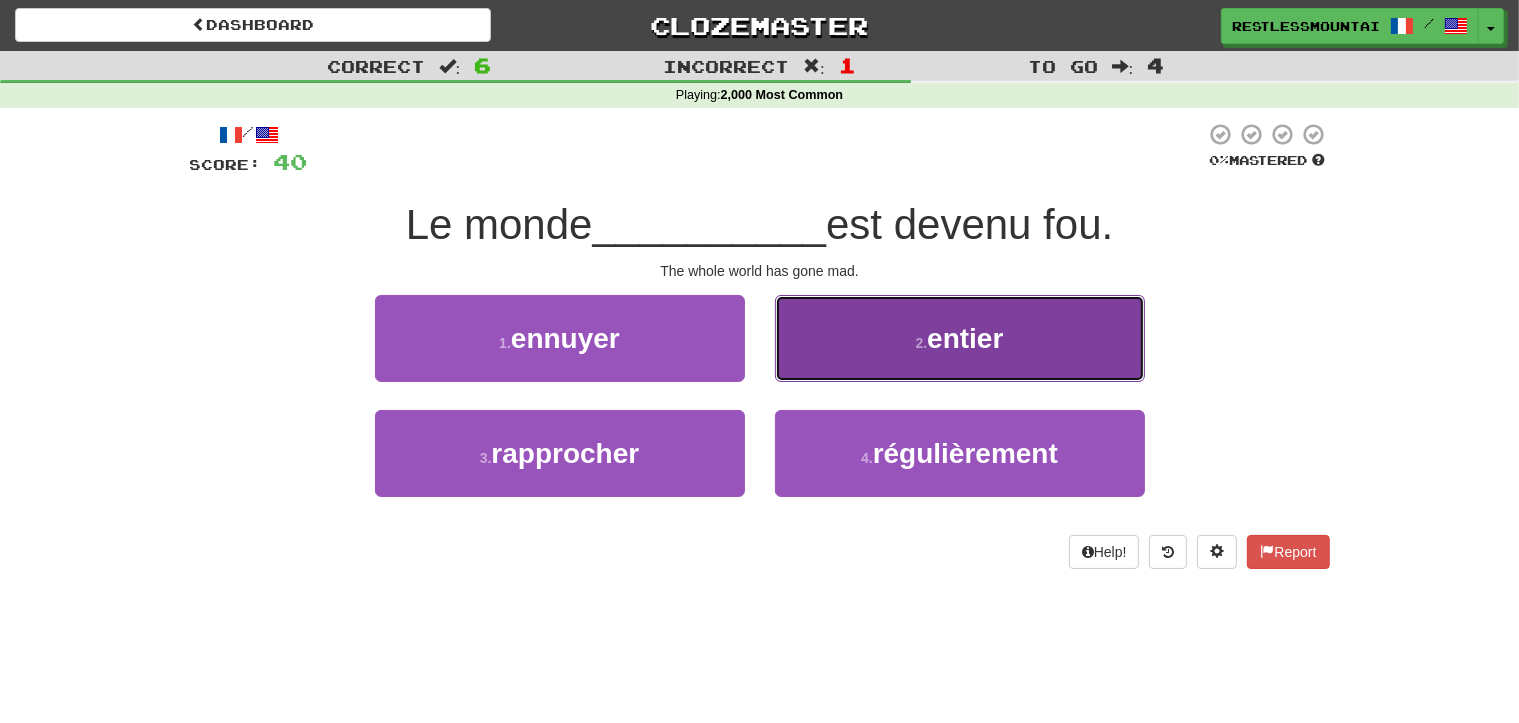 click on "2 .  entier" at bounding box center [960, 338] 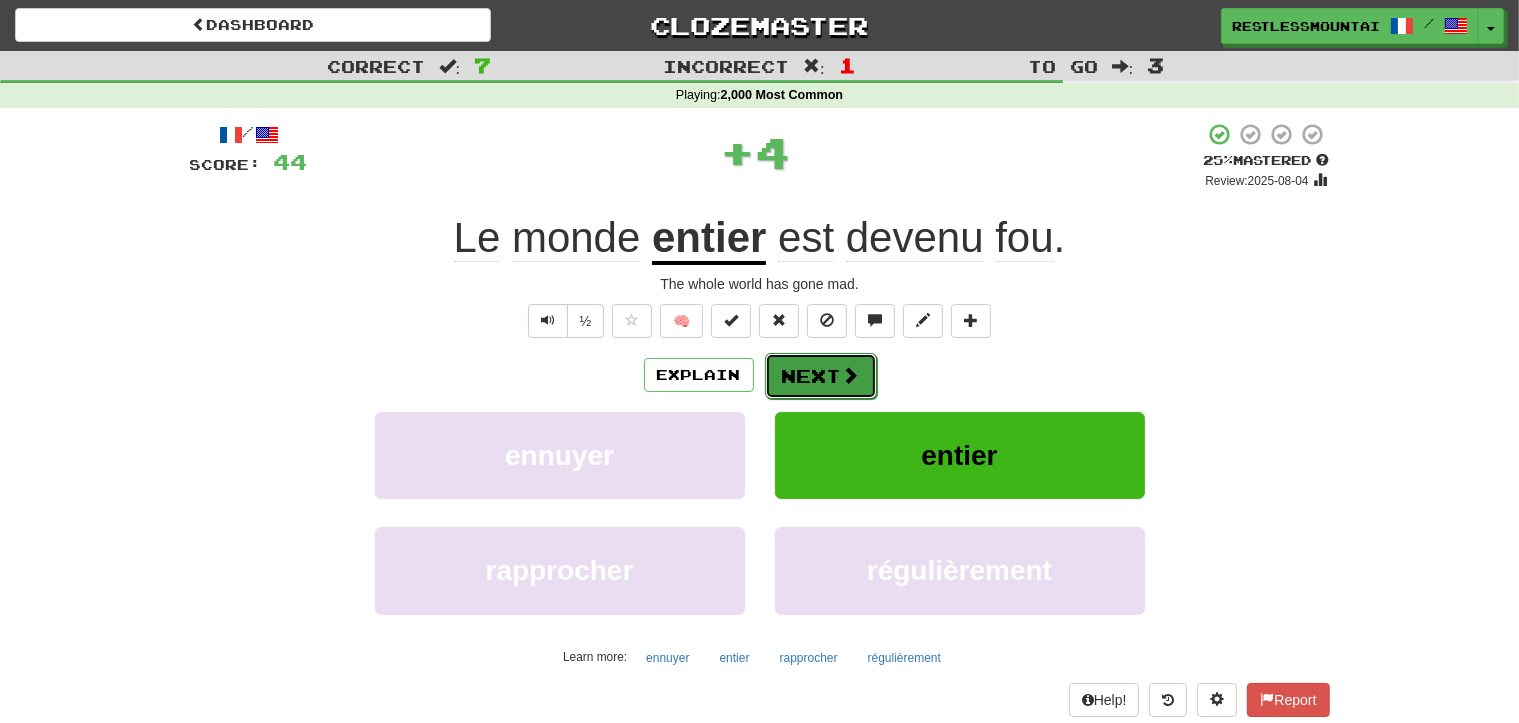 click at bounding box center (851, 375) 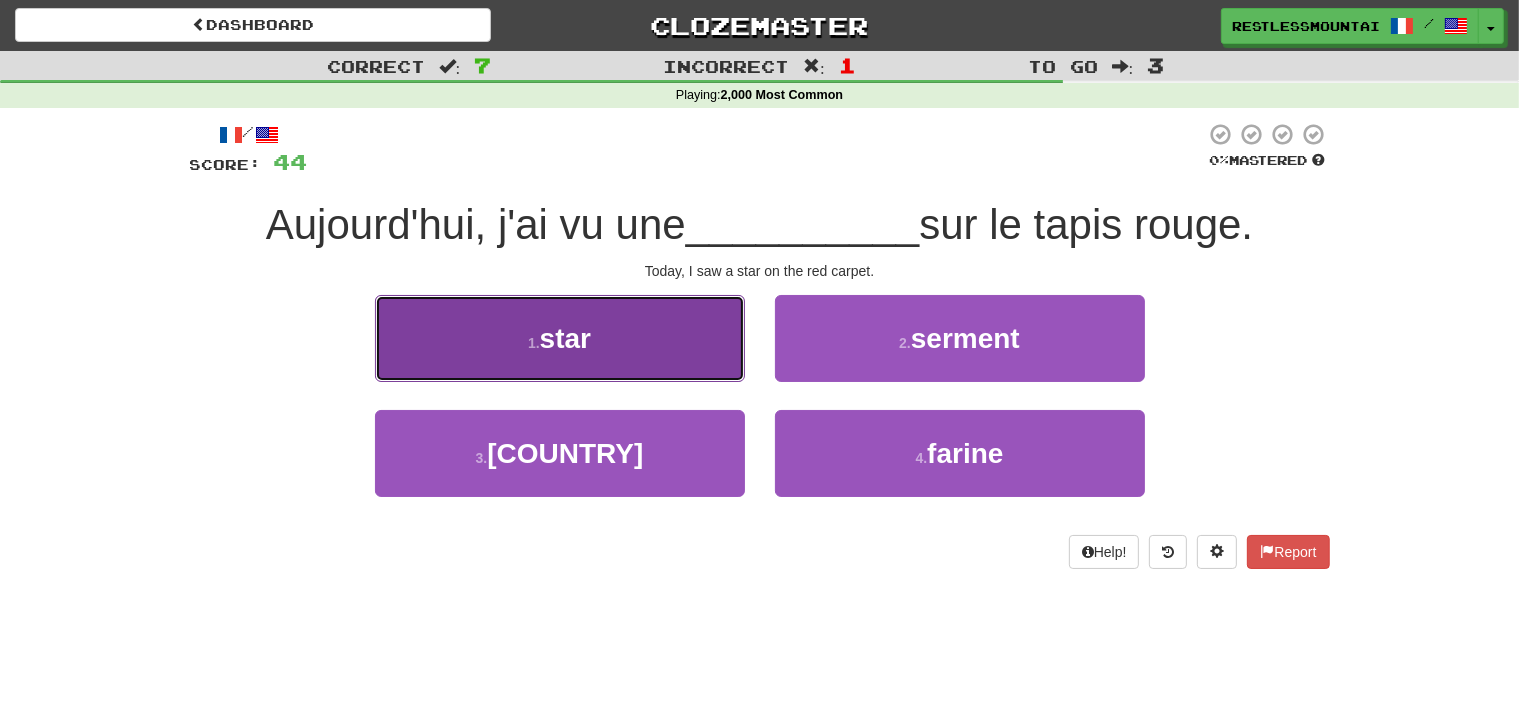 click on "1 .  star" at bounding box center (560, 338) 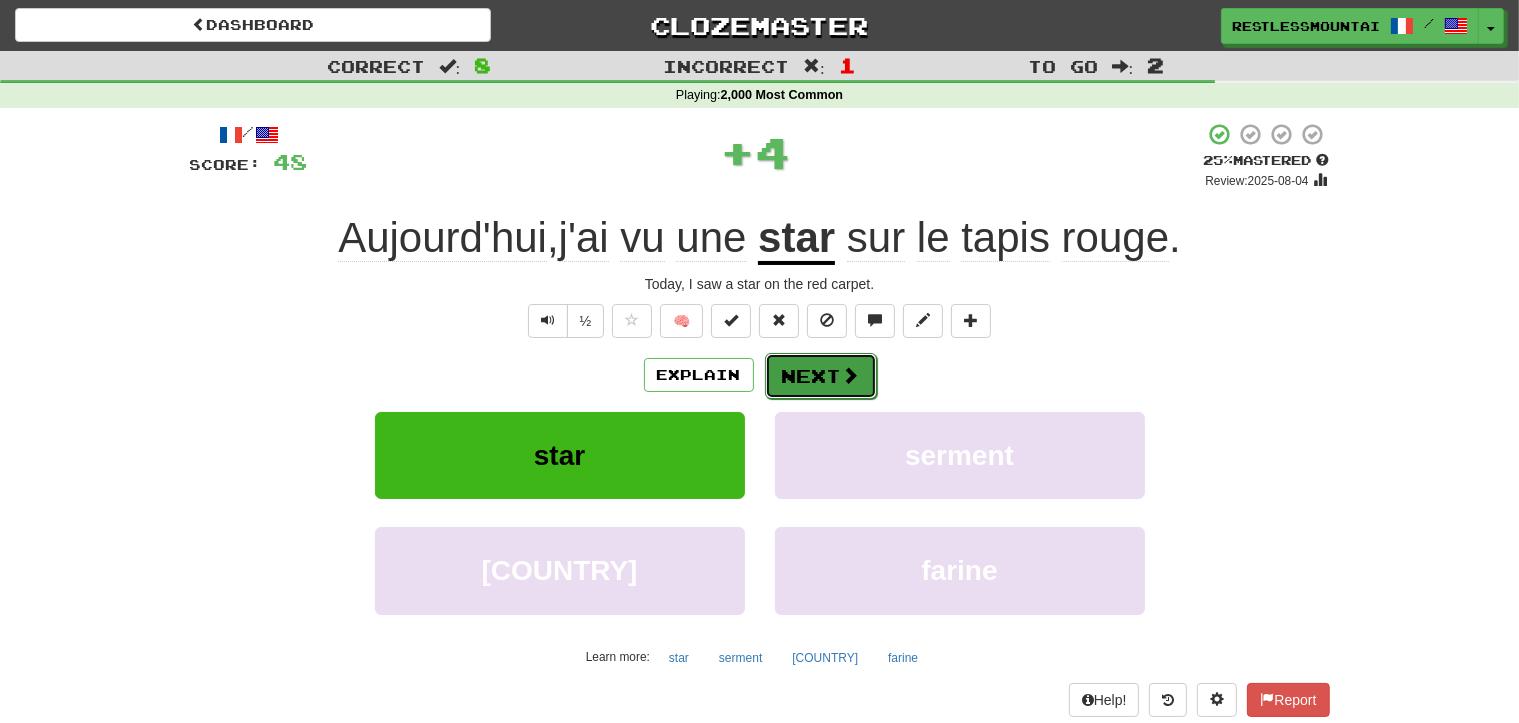 click on "Next" at bounding box center (821, 376) 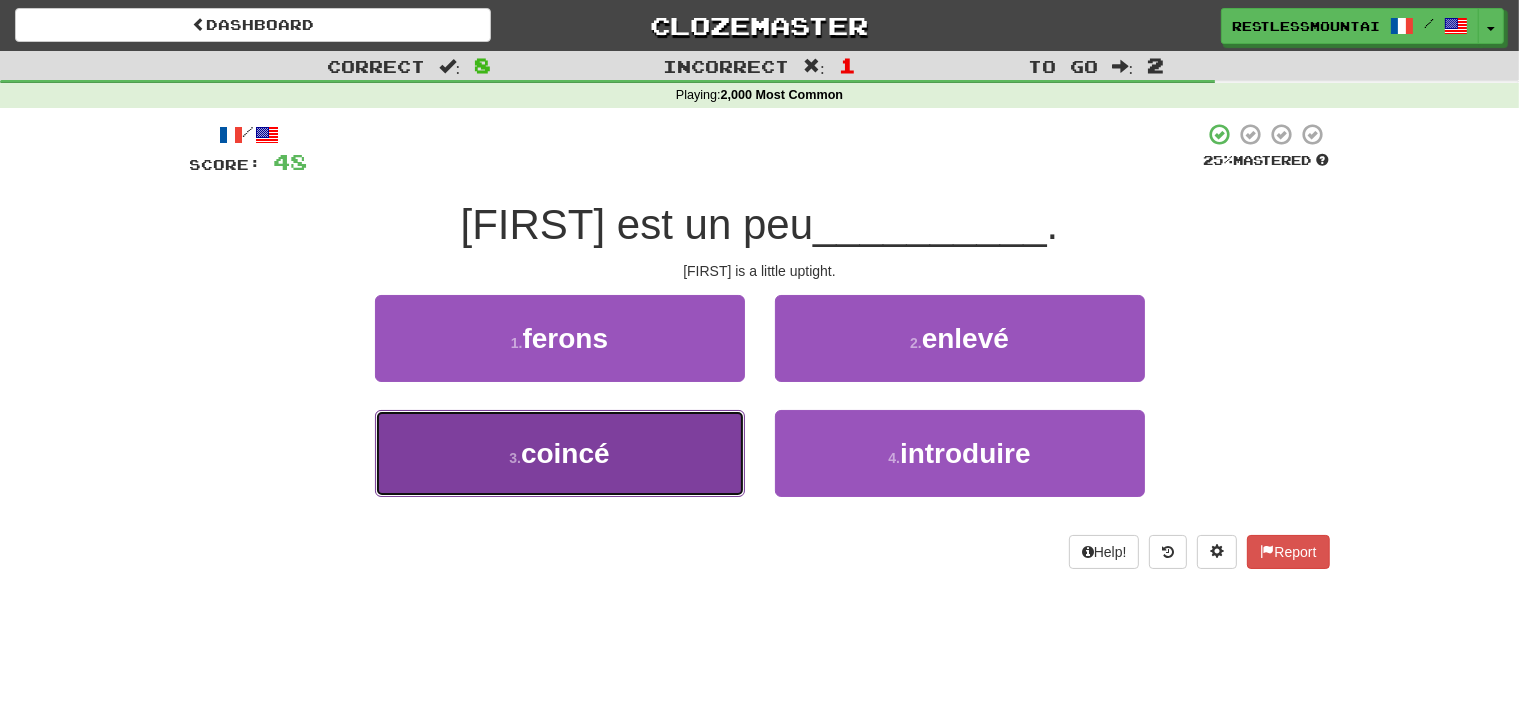 click on "3 .  coincé" at bounding box center (560, 453) 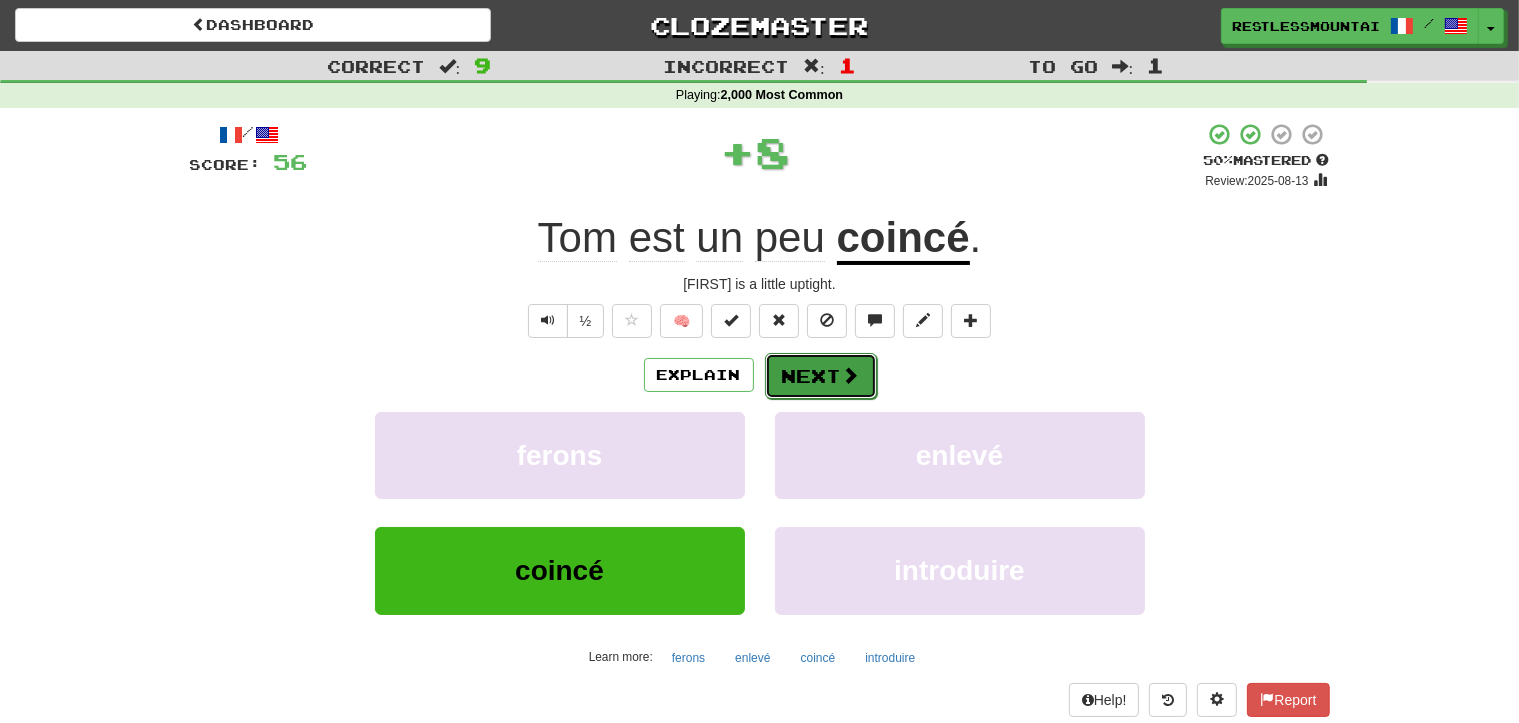 click on "Next" at bounding box center (821, 376) 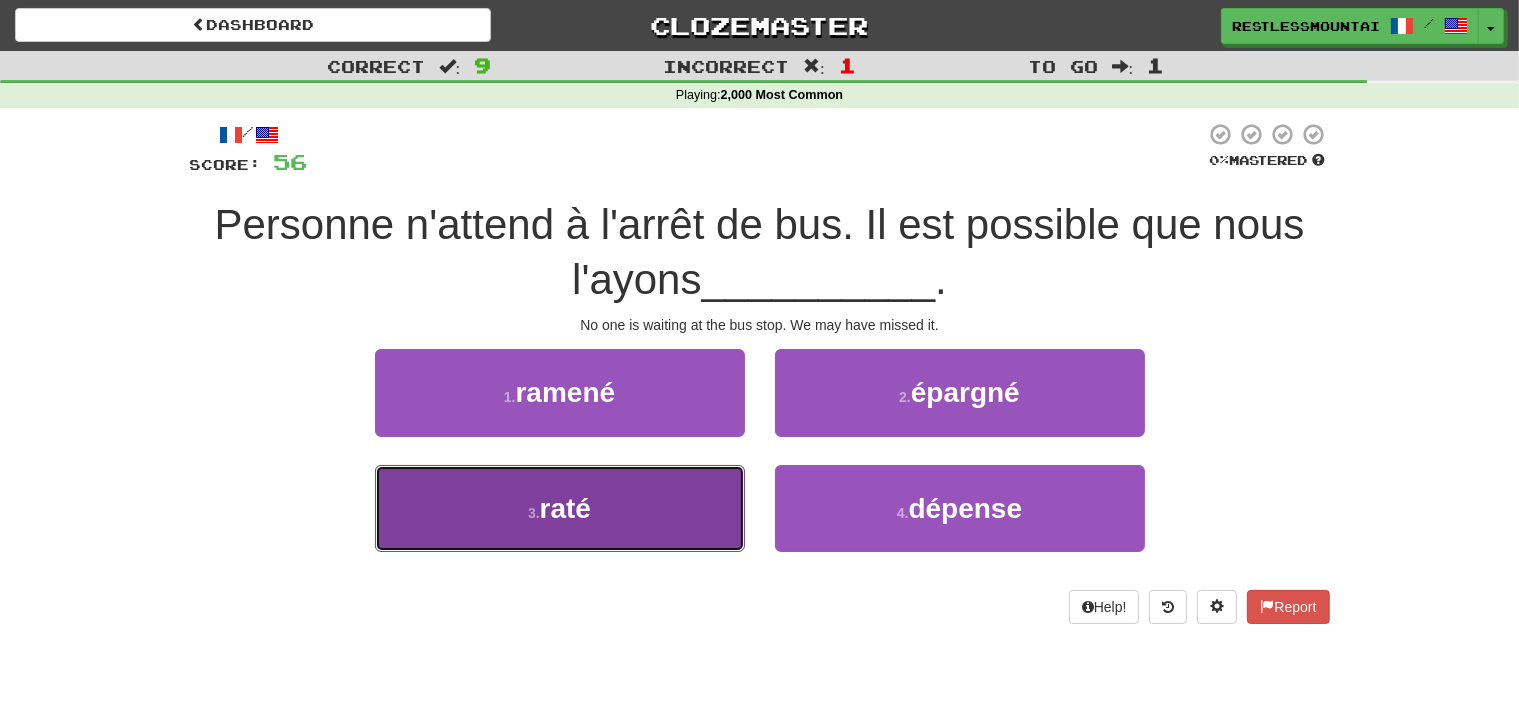 click on "3 .  raté" at bounding box center (560, 508) 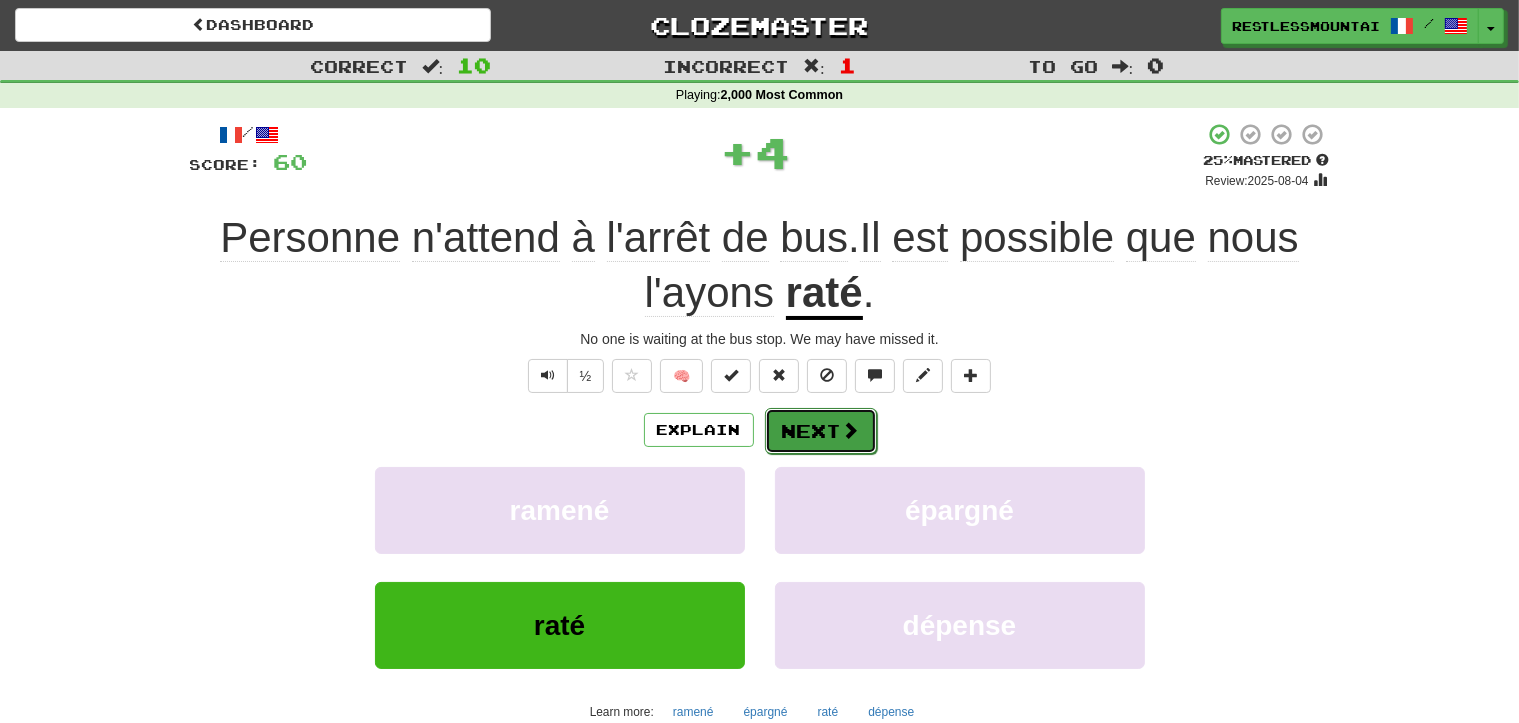 click on "Next" at bounding box center (821, 431) 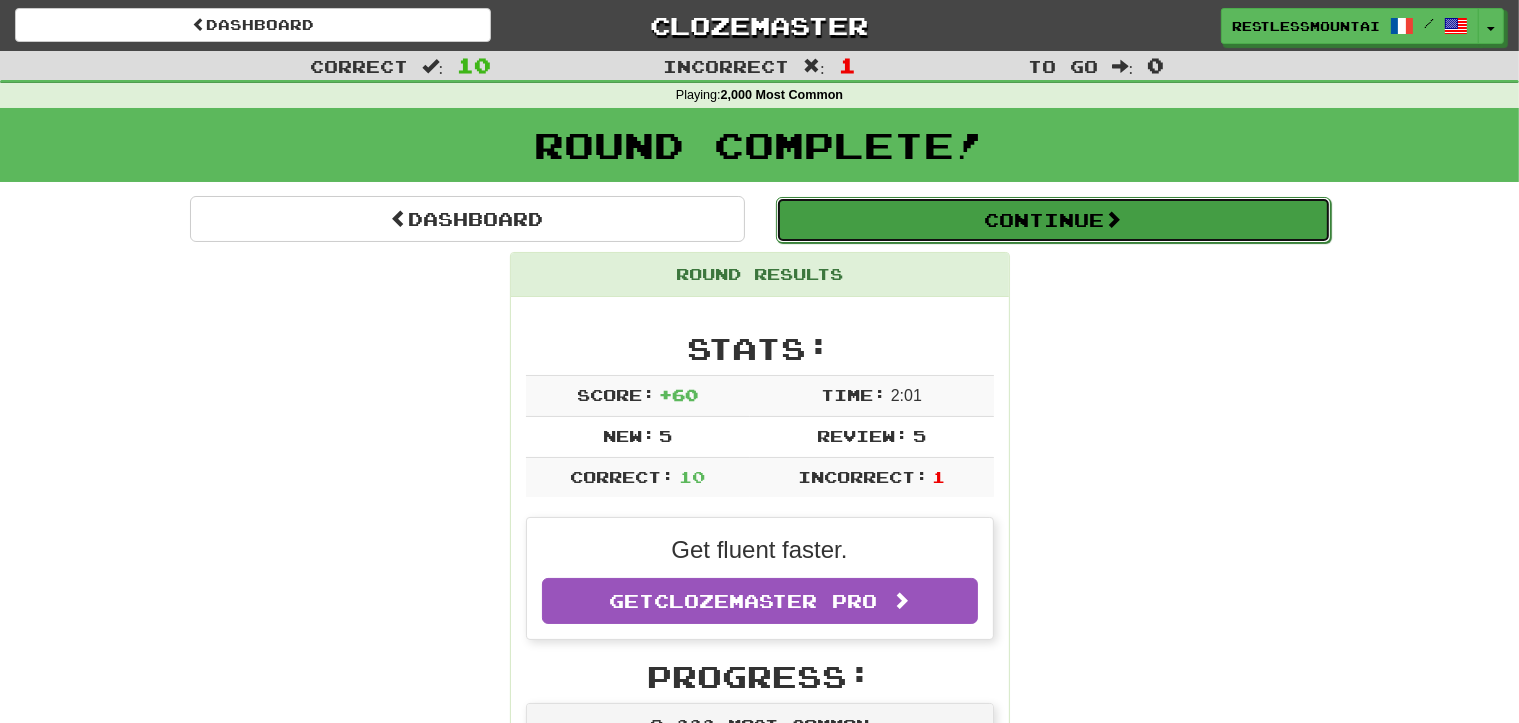 click on "Continue" at bounding box center [1053, 220] 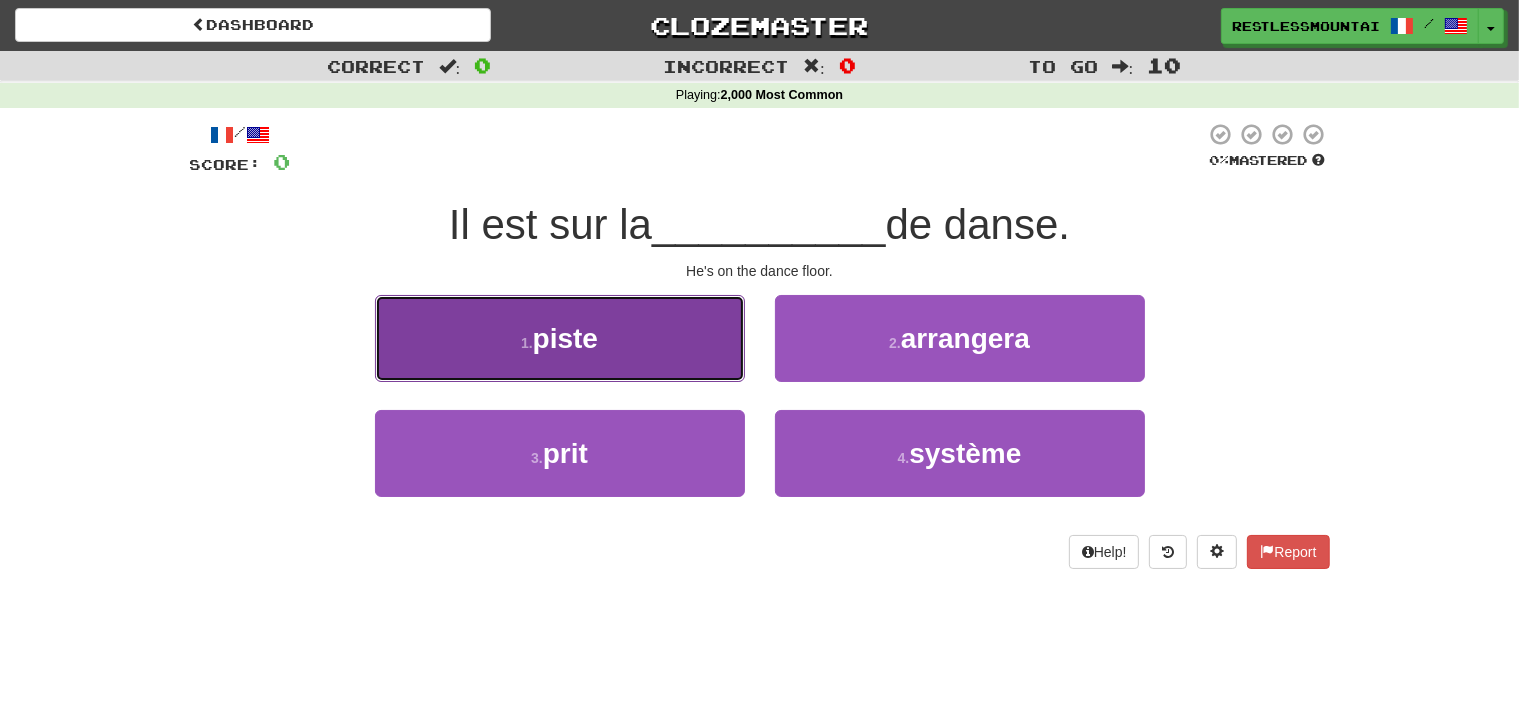click on "1 .  piste" at bounding box center (560, 338) 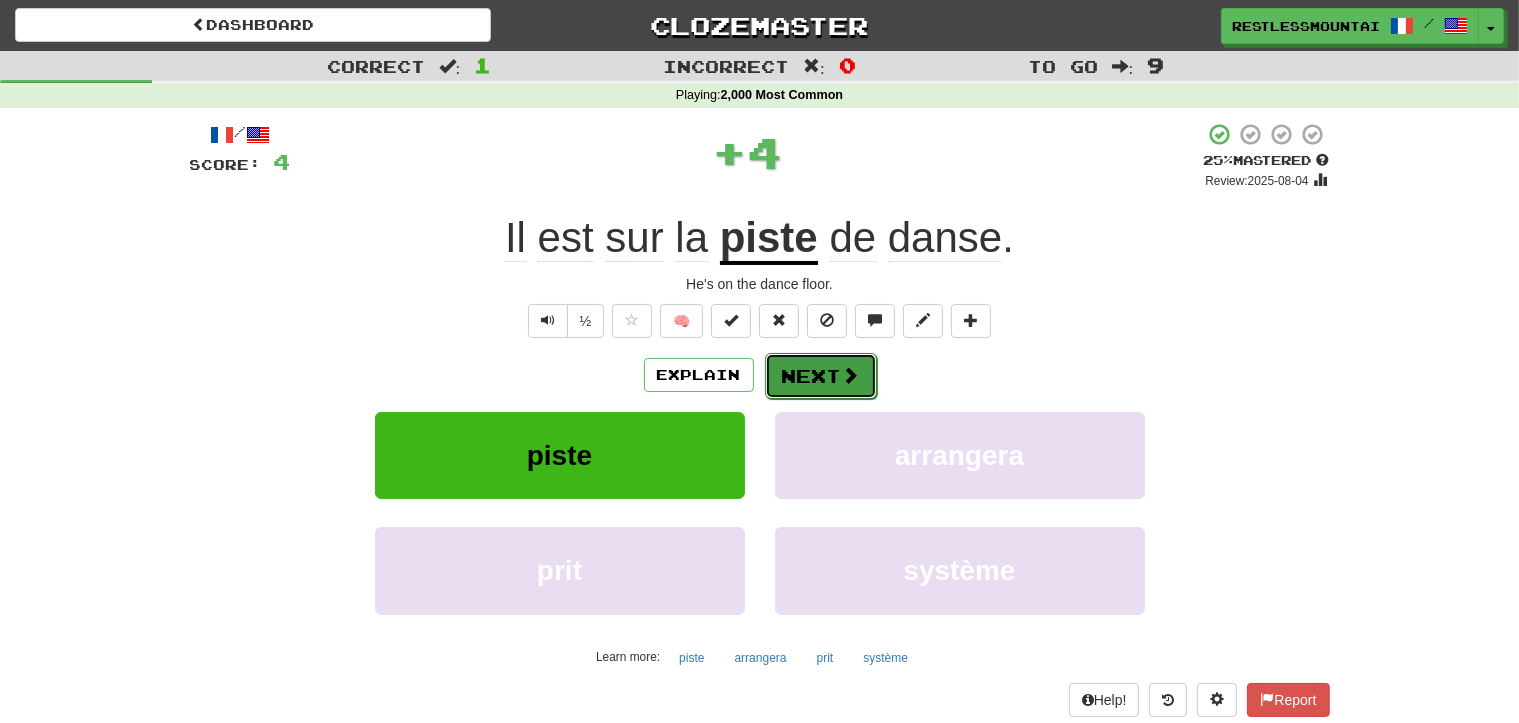 click on "Next" at bounding box center [821, 376] 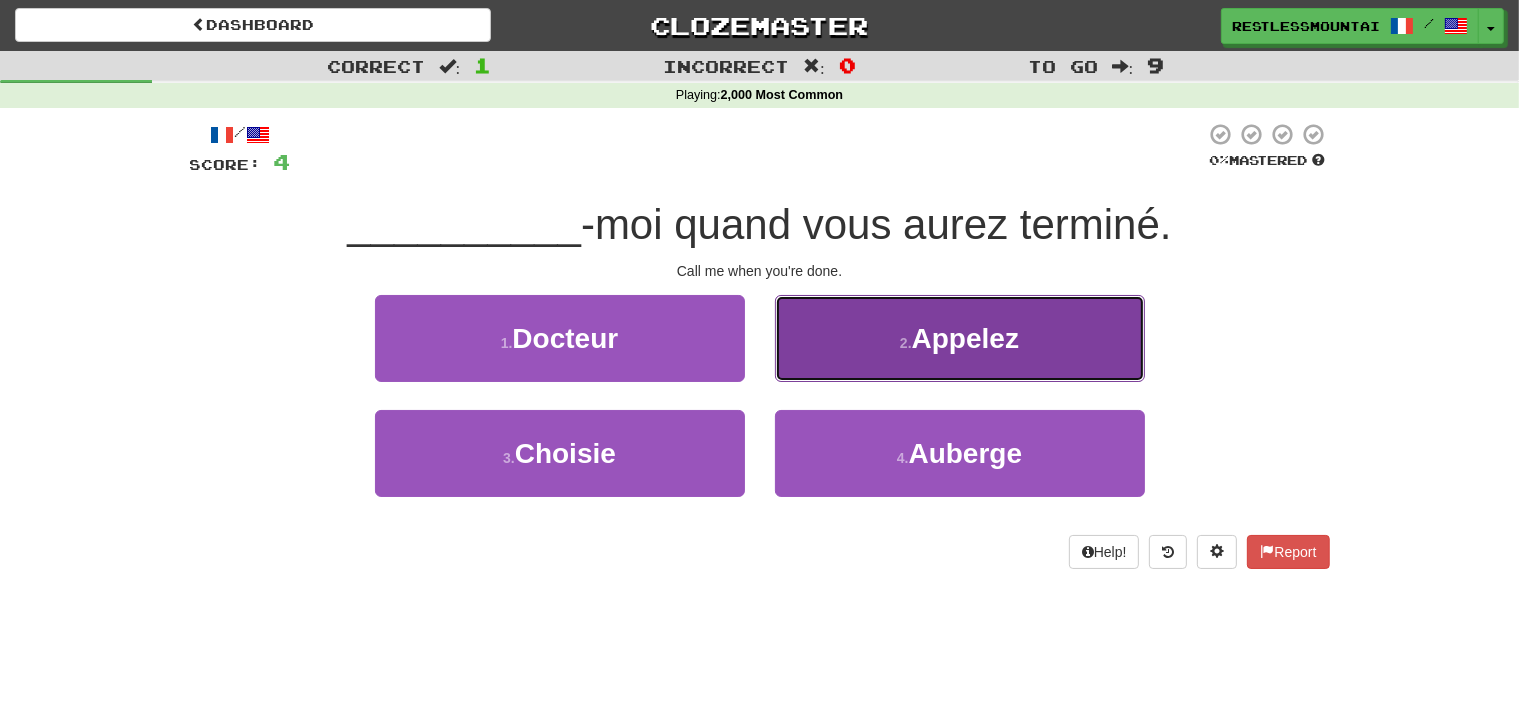 click on "2 .  Appelez" at bounding box center [960, 338] 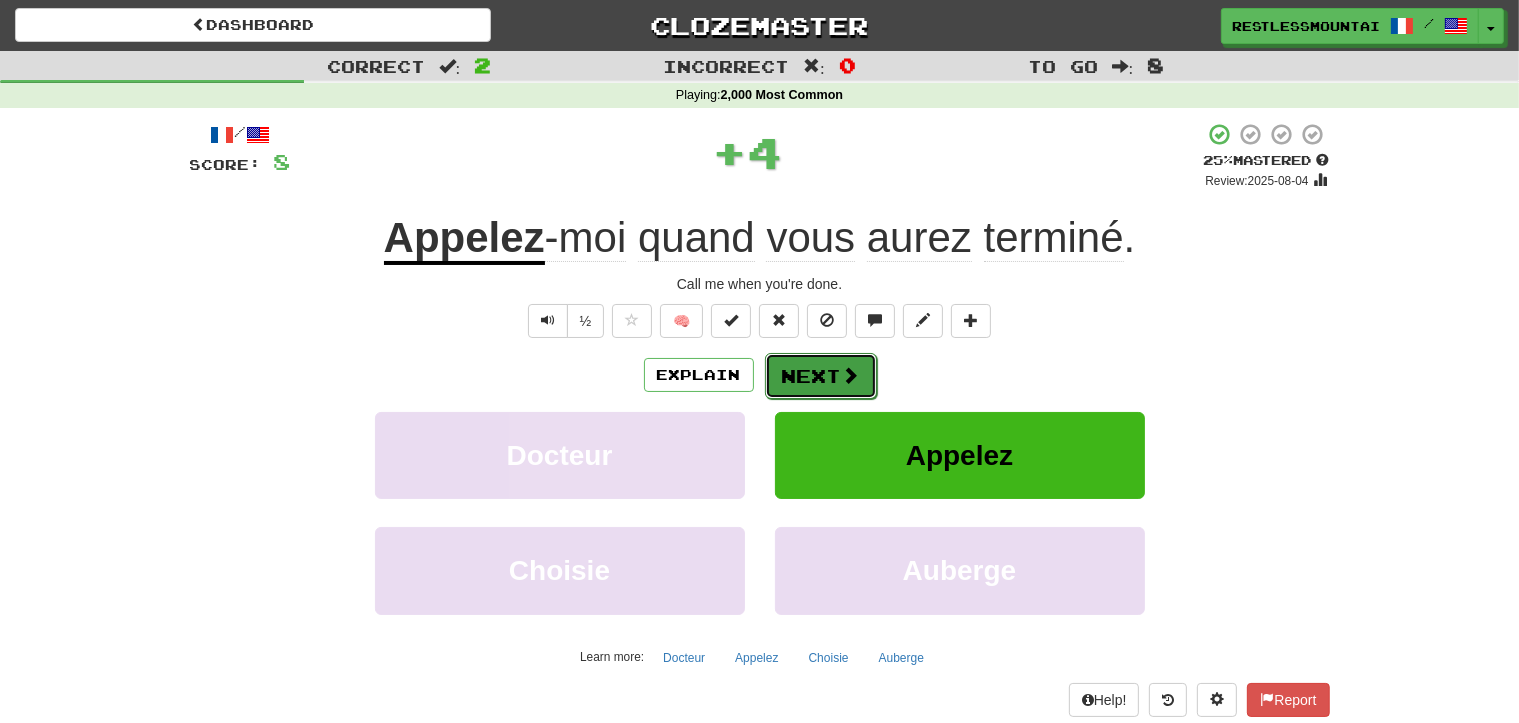 click on "Next" at bounding box center [821, 376] 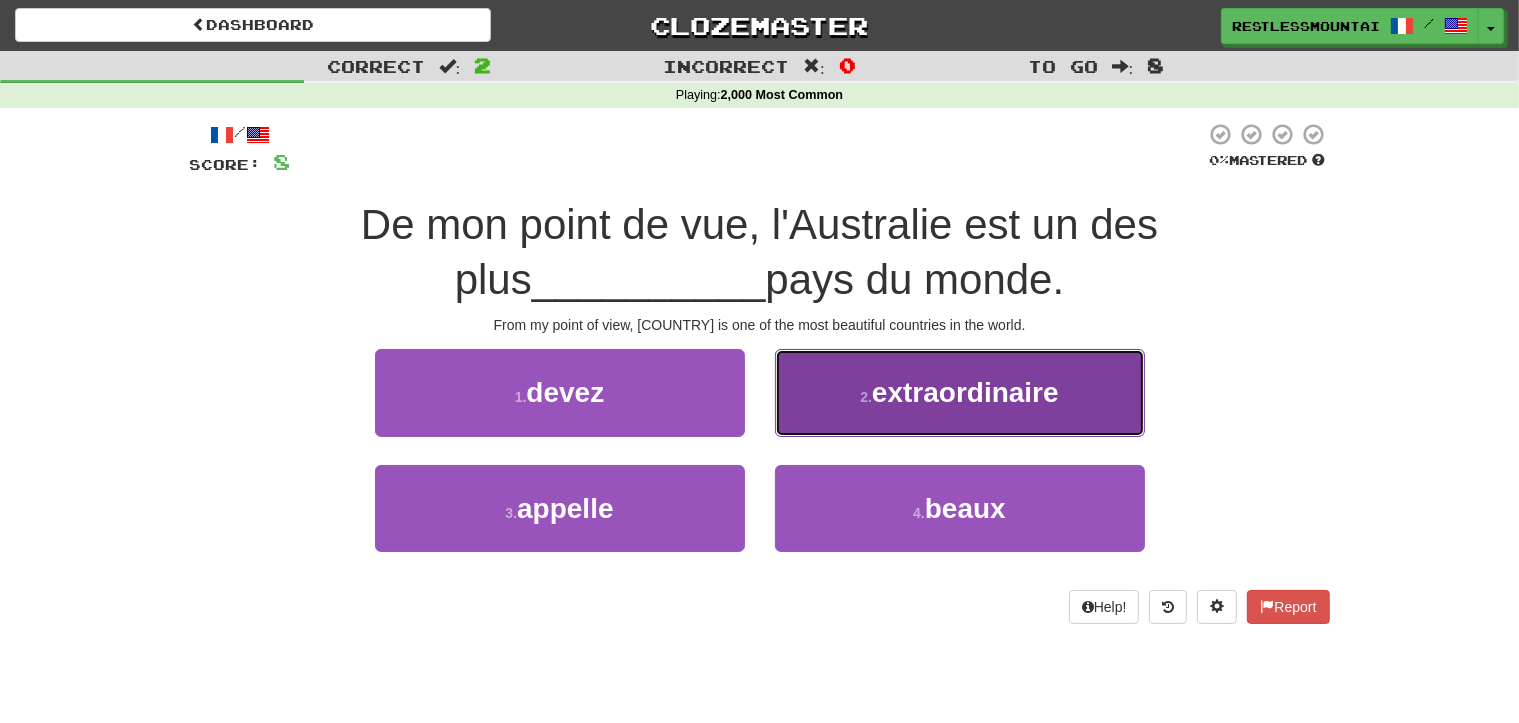 click on "2 .  extraordinaire" at bounding box center (960, 392) 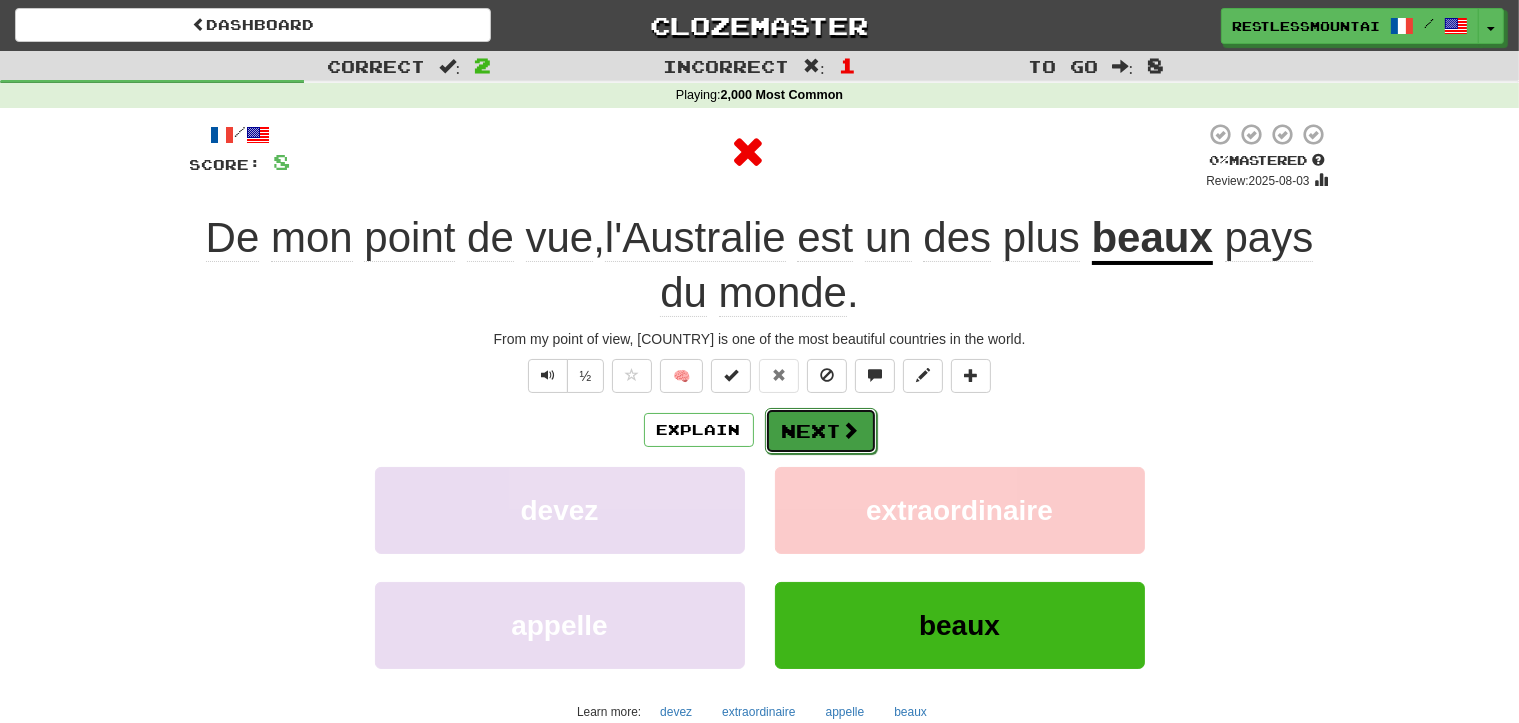 click at bounding box center (851, 430) 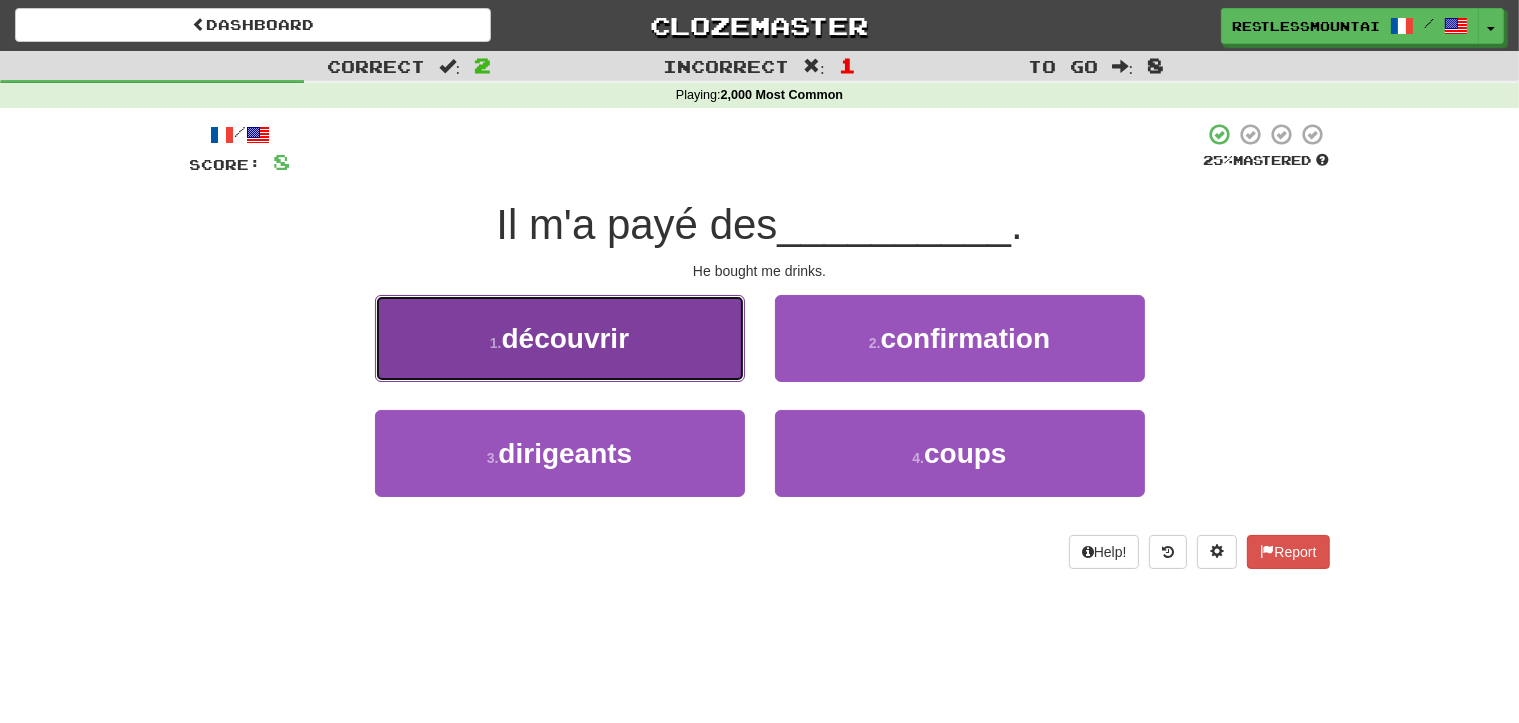 click on "1 .  découvrir" at bounding box center [560, 338] 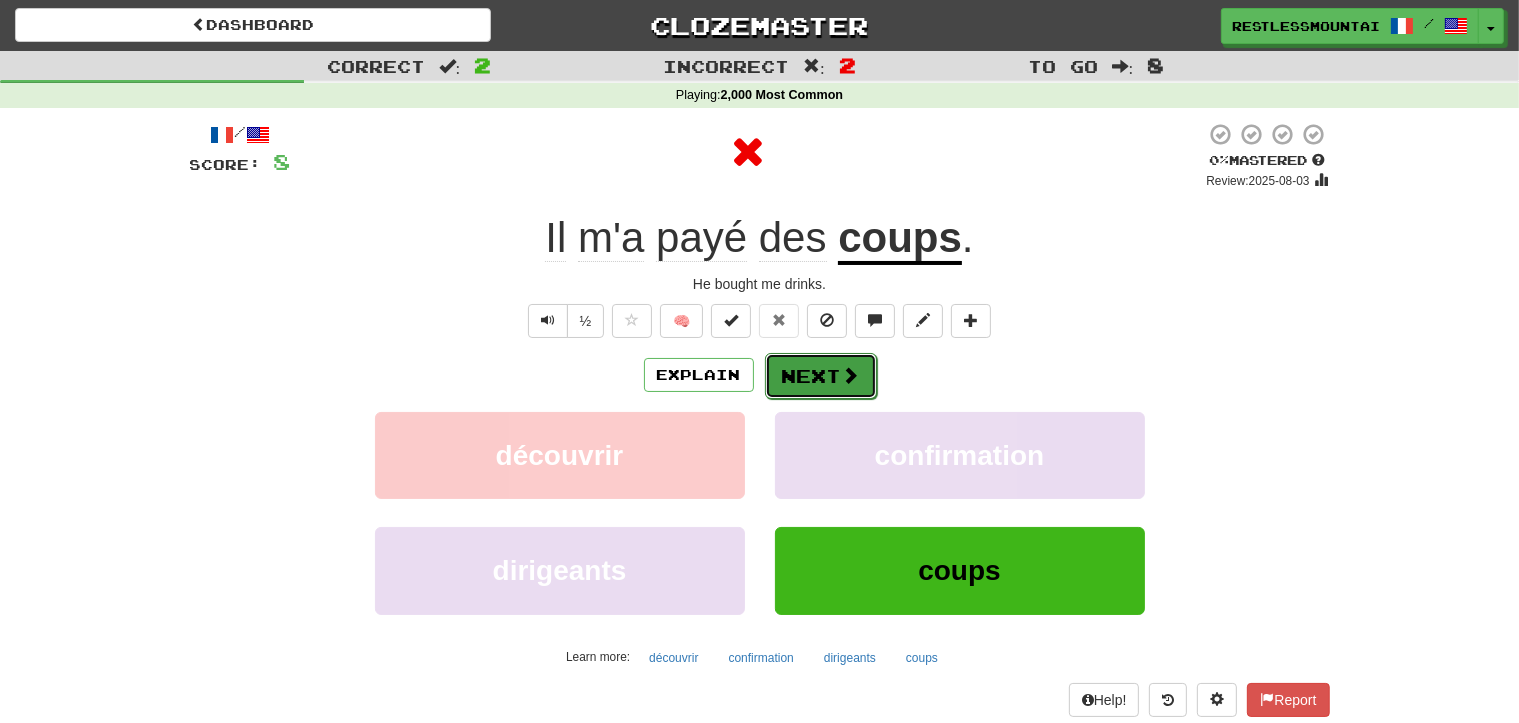 click on "Next" at bounding box center (821, 376) 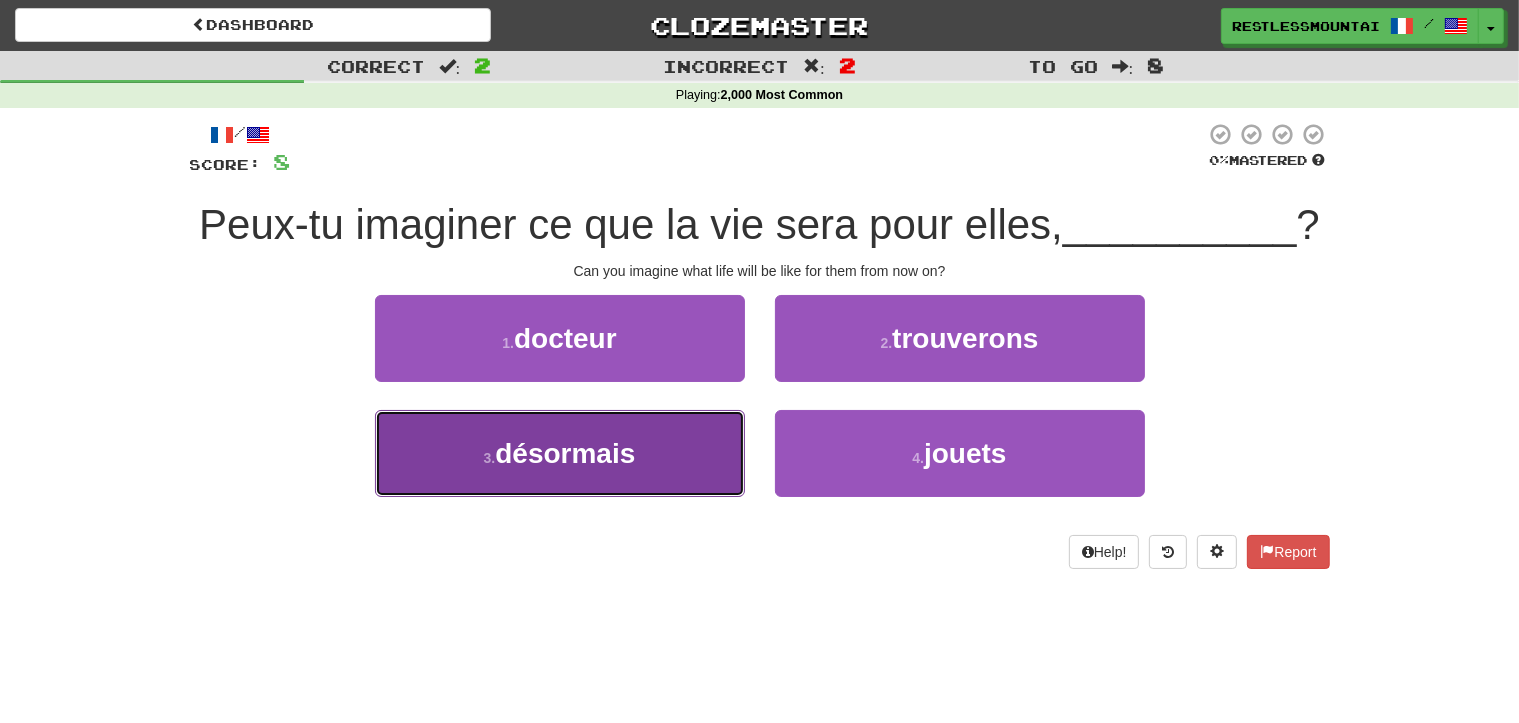click on "3 .  désormais" at bounding box center [560, 453] 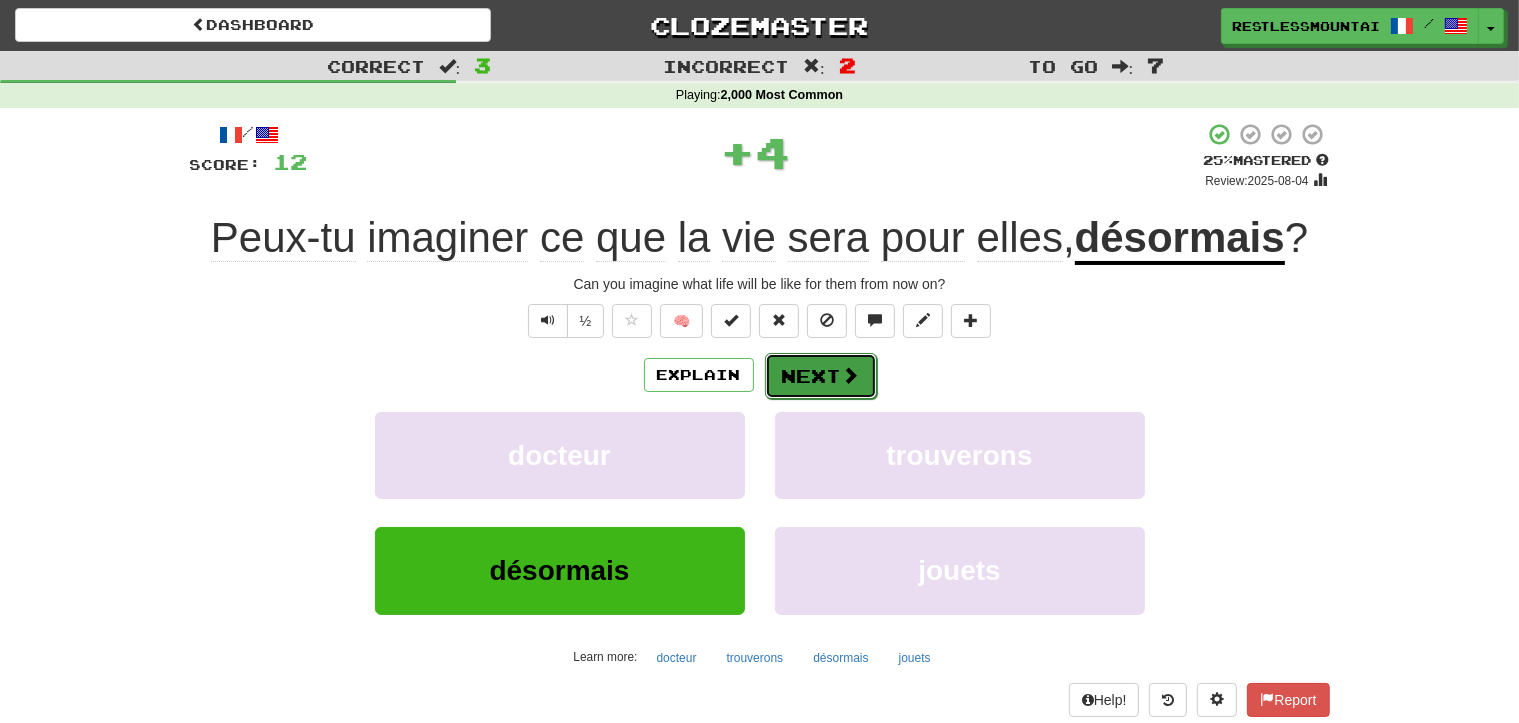 click on "Next" at bounding box center [821, 376] 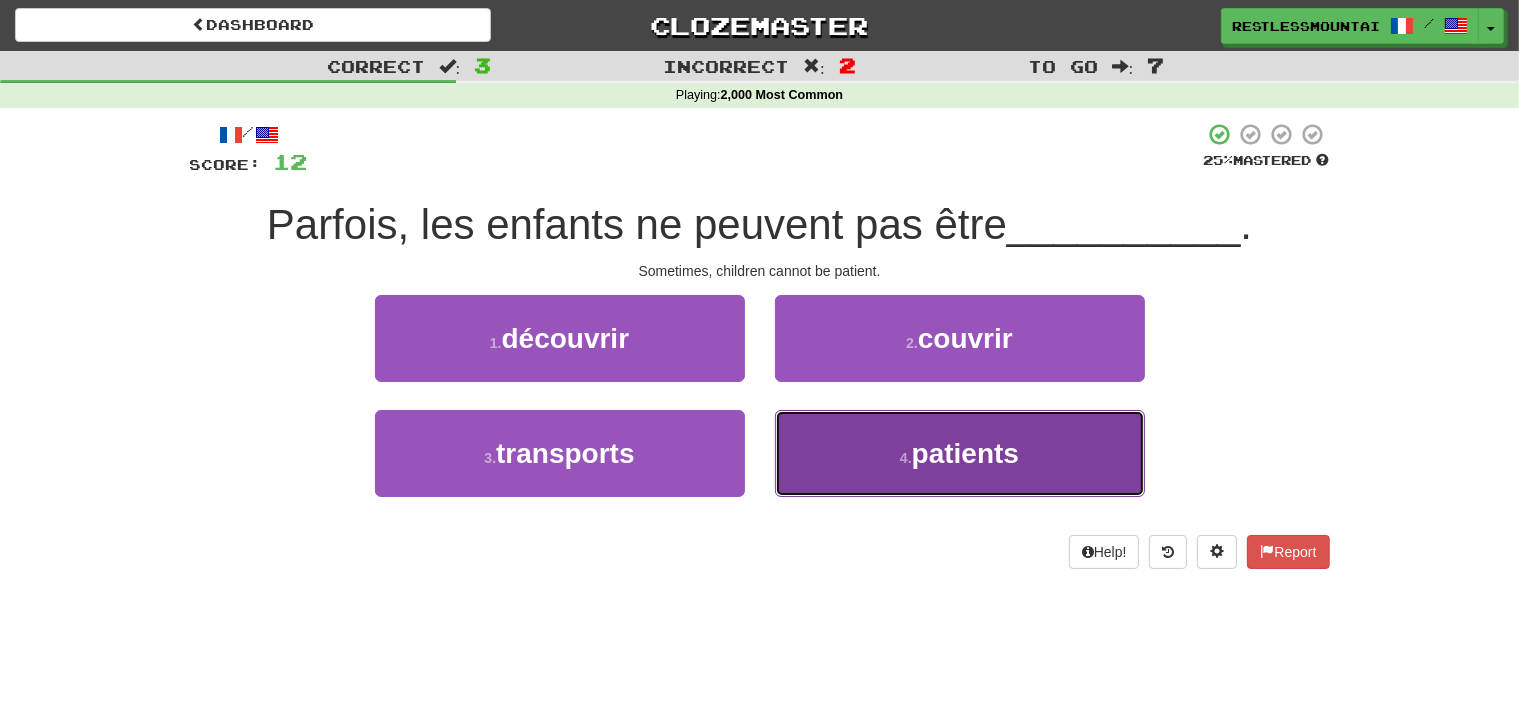 click on "4 .  patients" at bounding box center (960, 453) 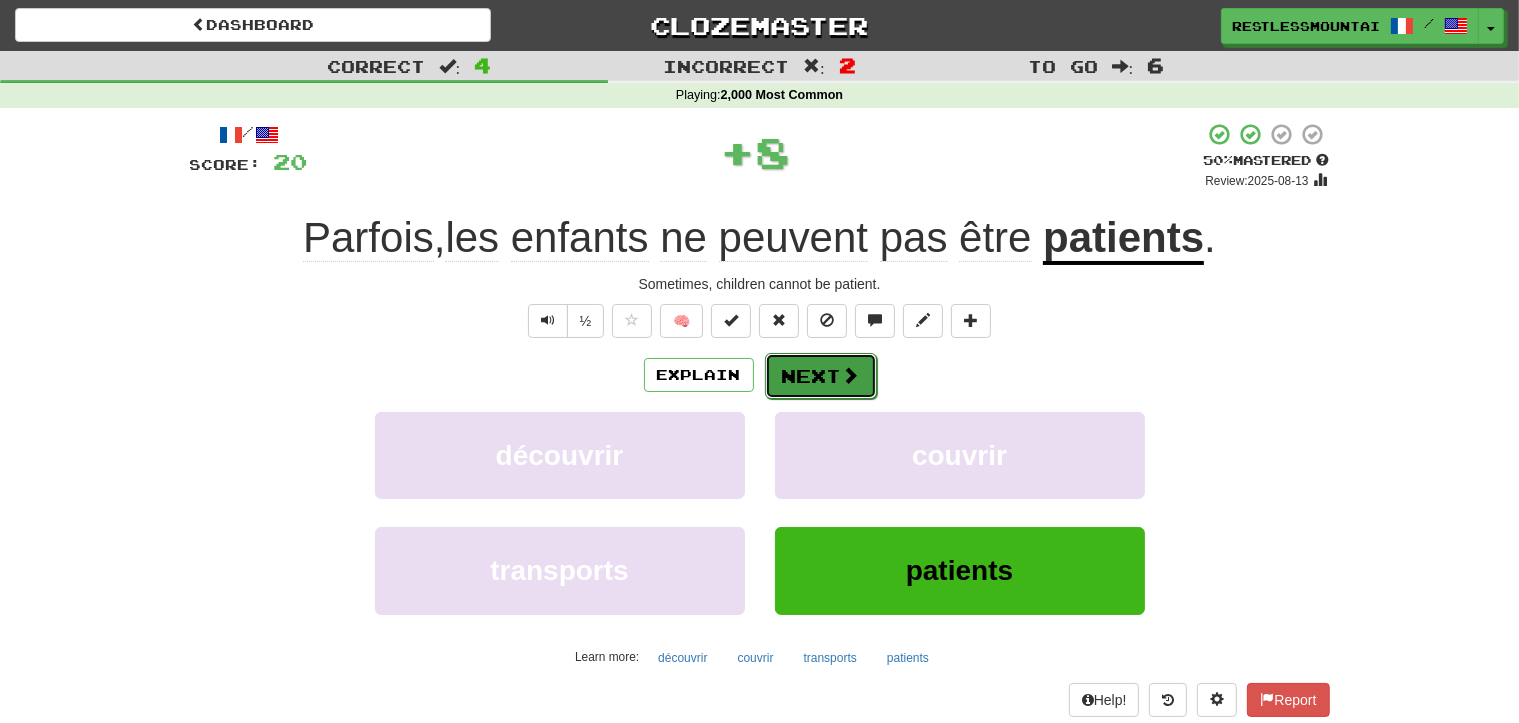 click at bounding box center (851, 375) 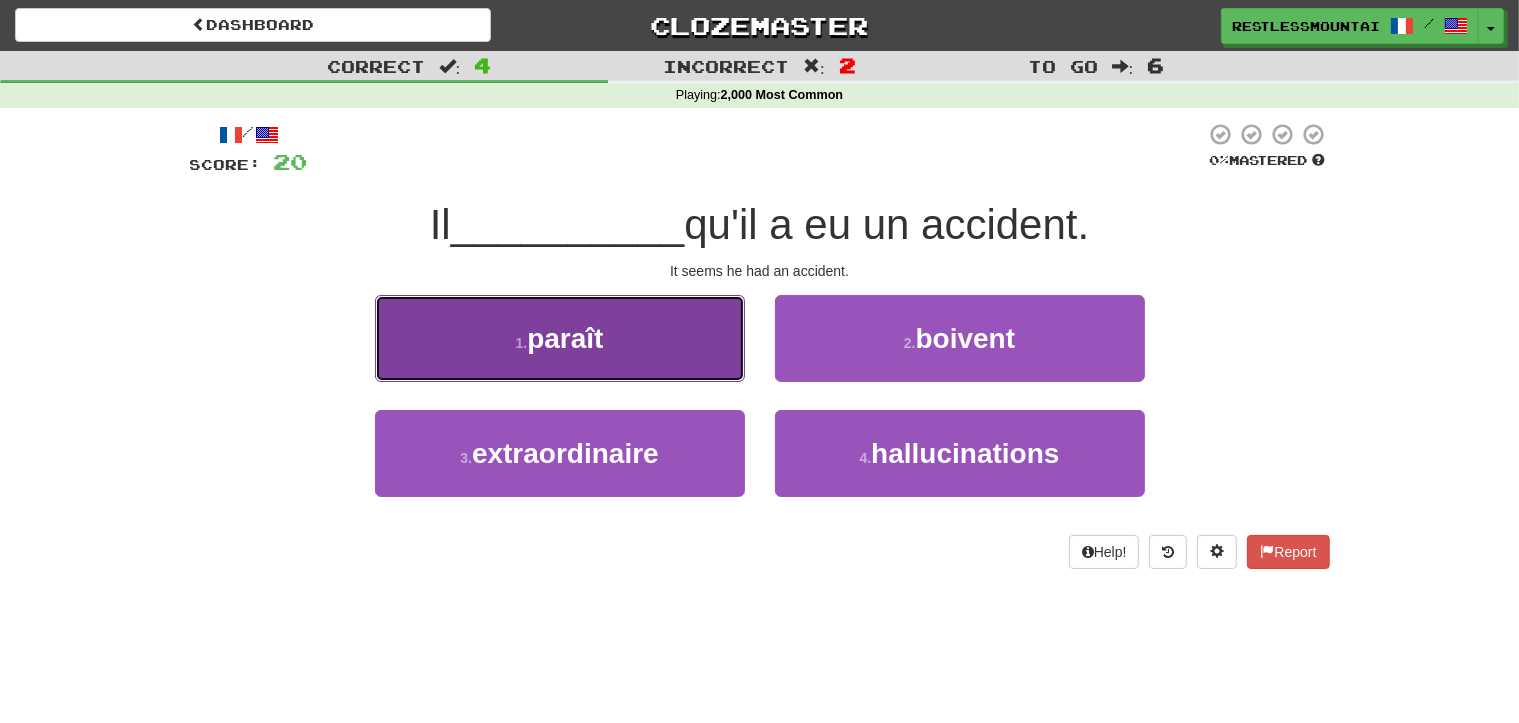 click on "1 .  paraît" at bounding box center [560, 338] 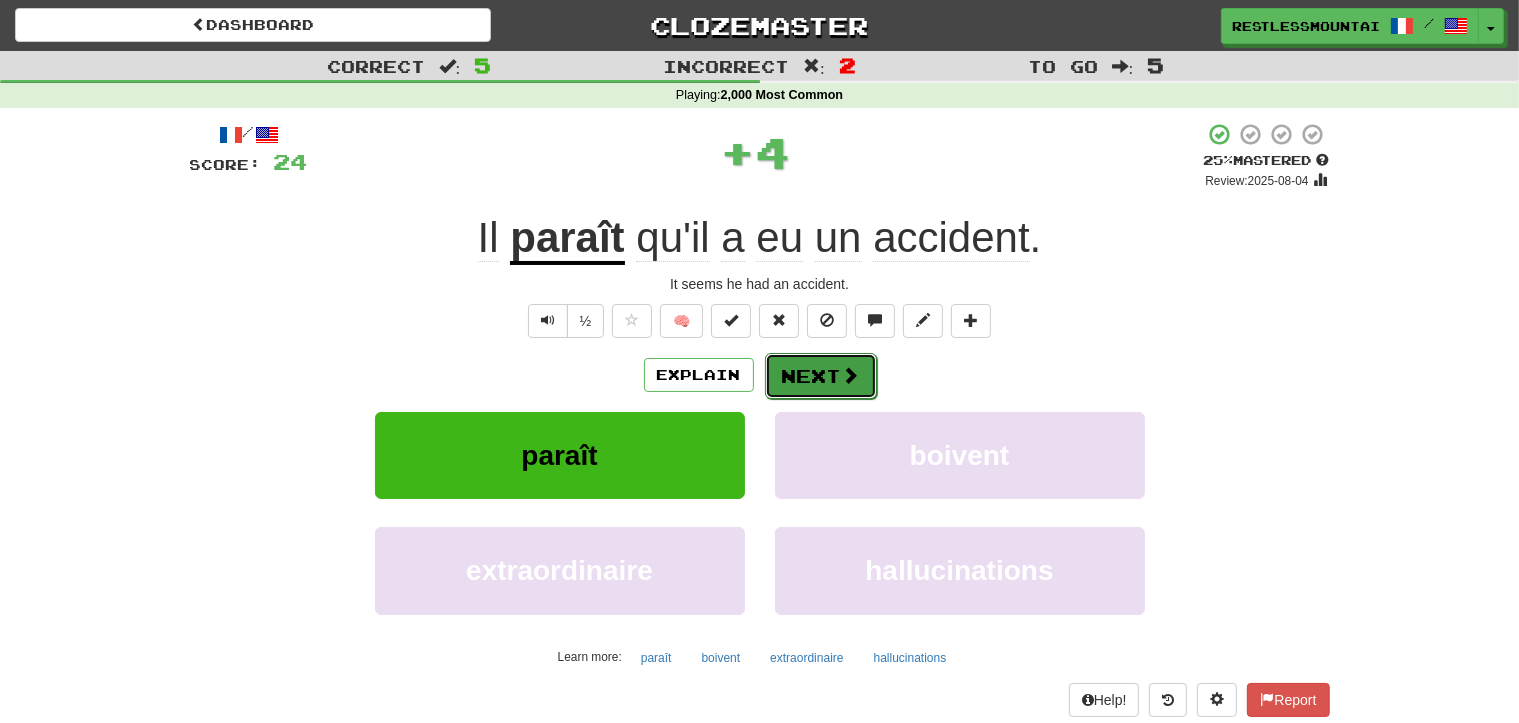click on "Next" at bounding box center [821, 376] 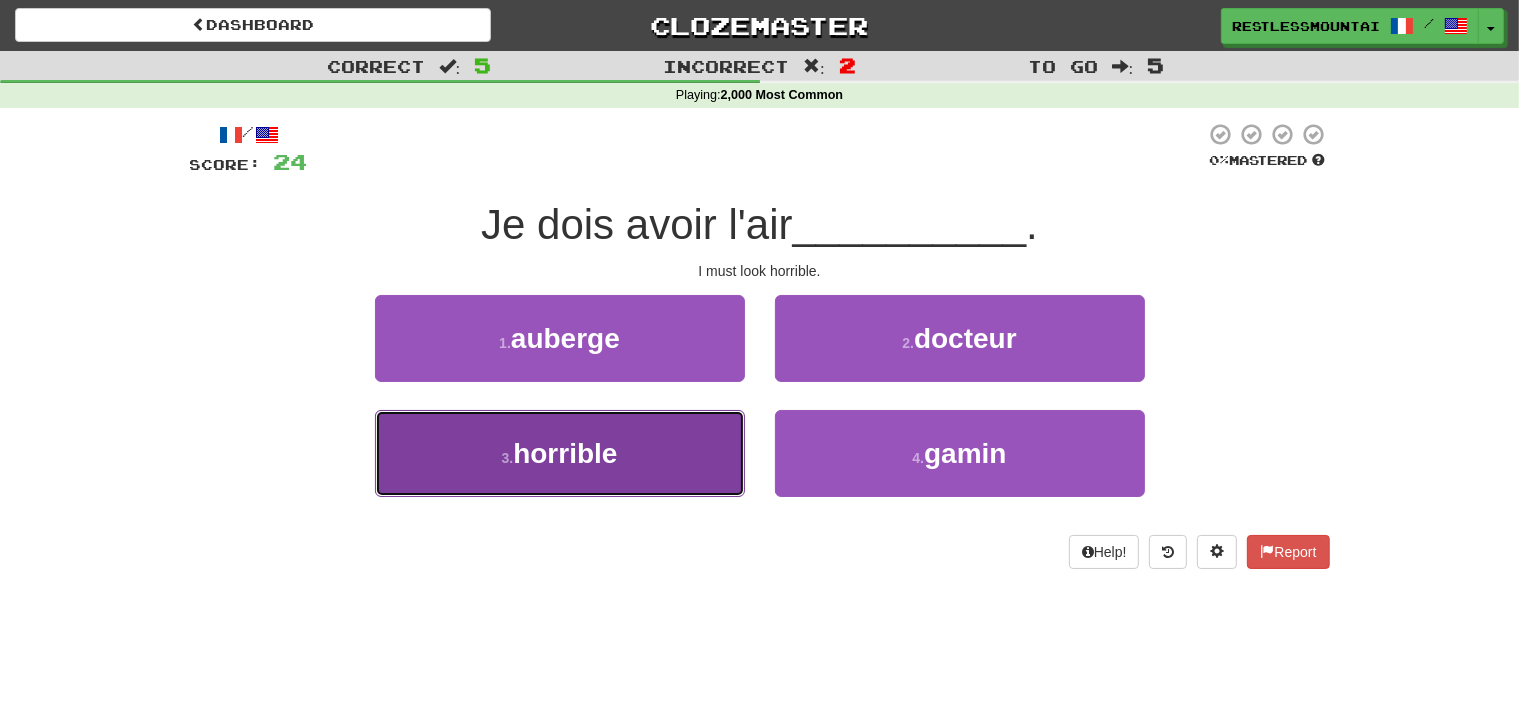 click on "3 .  horrible" at bounding box center [560, 453] 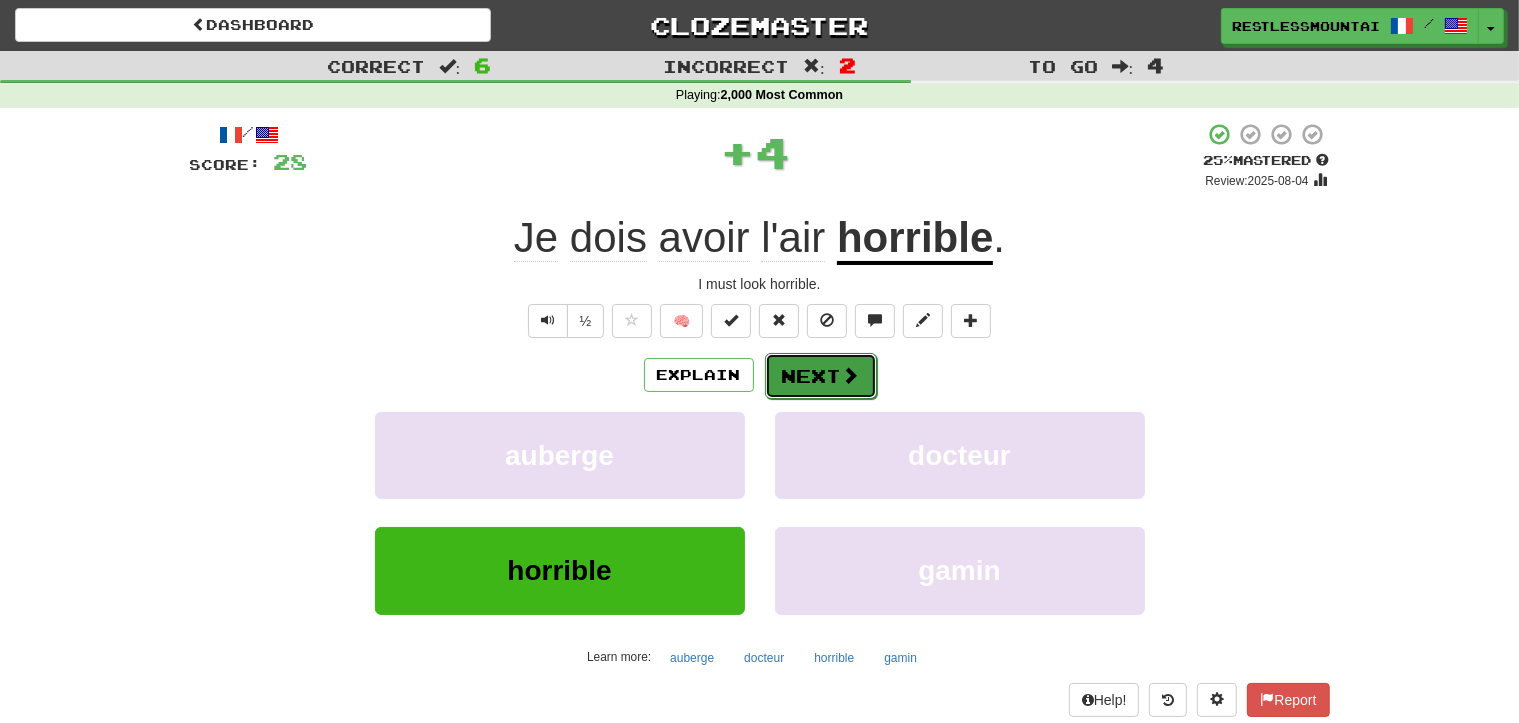 click on "Next" at bounding box center [821, 376] 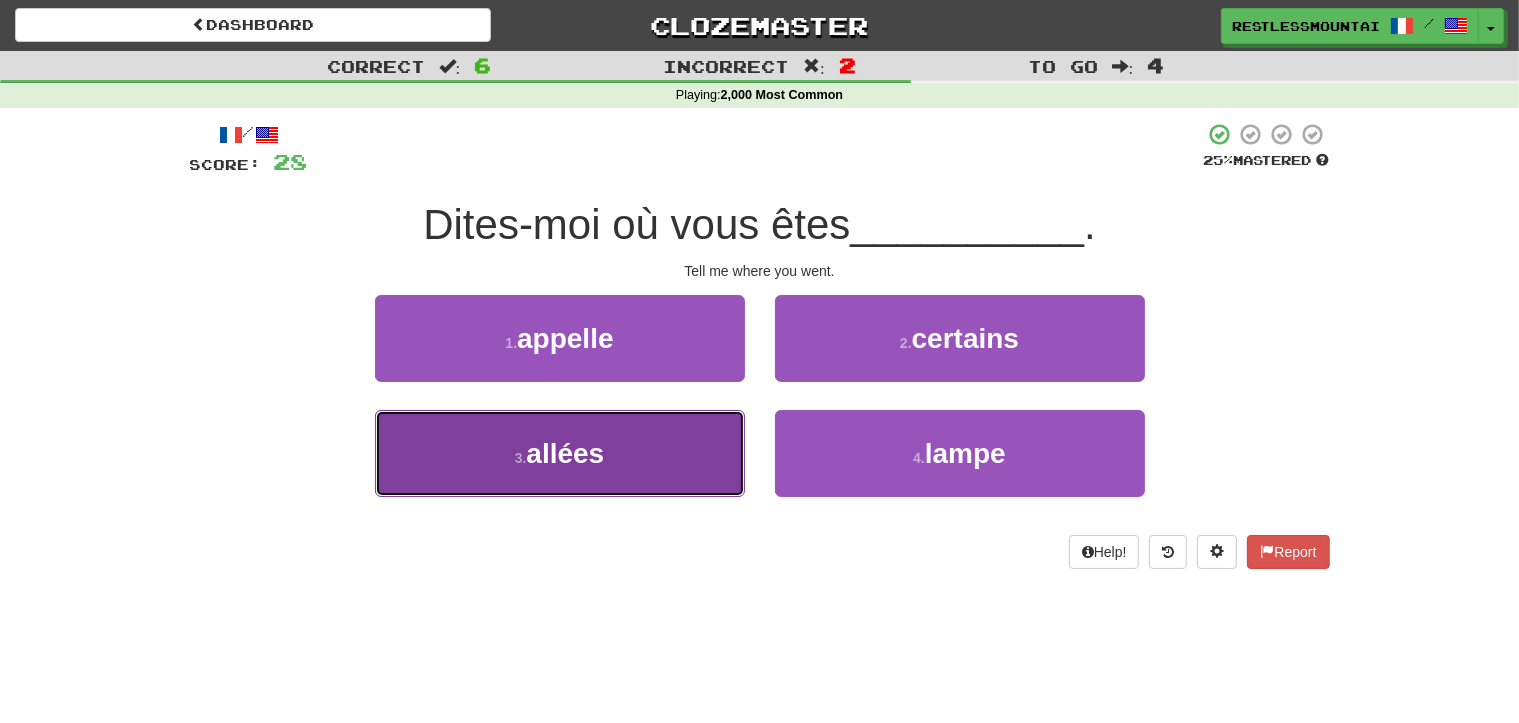 click on "3 .  allées" at bounding box center (560, 453) 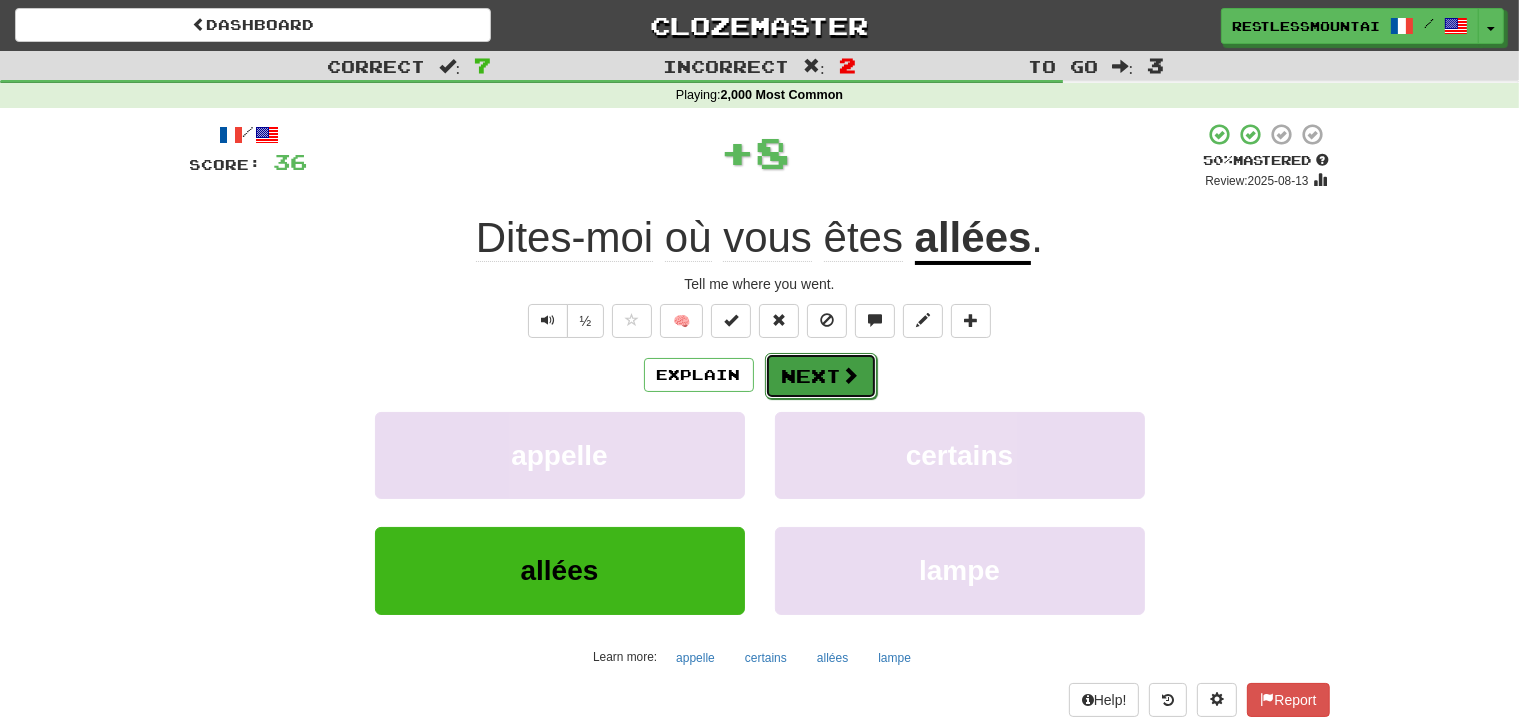 click on "Next" at bounding box center [821, 376] 